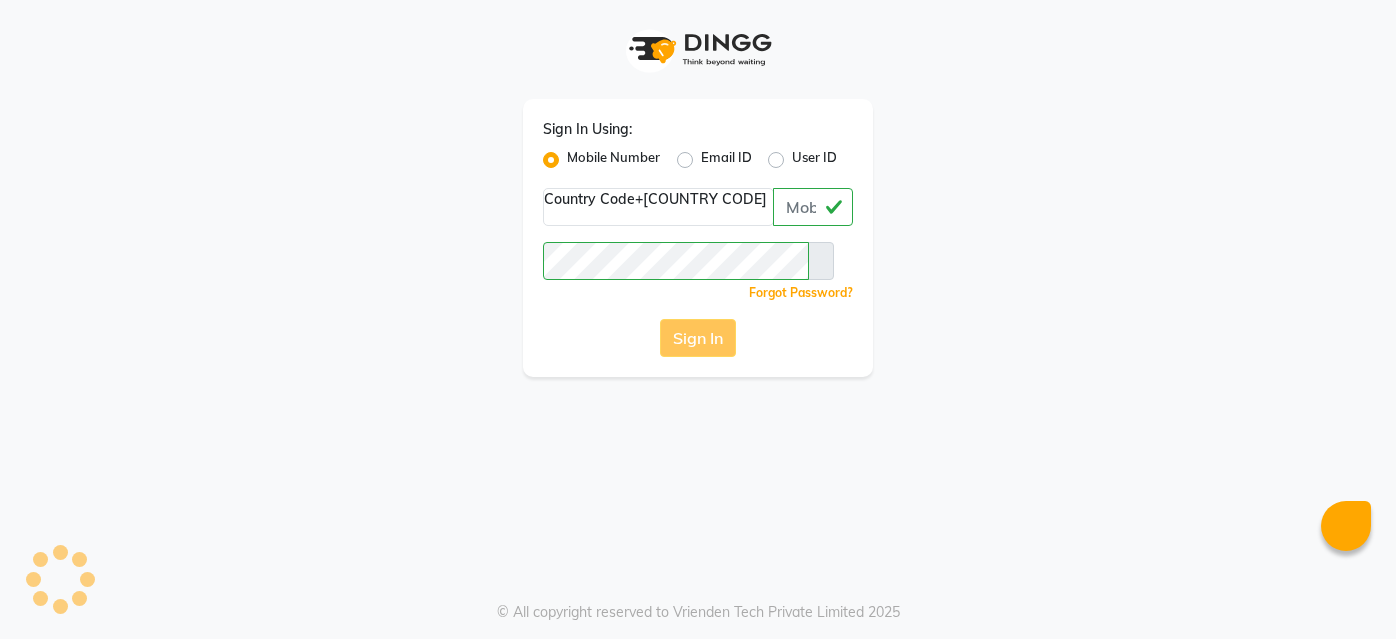 scroll, scrollTop: 0, scrollLeft: 0, axis: both 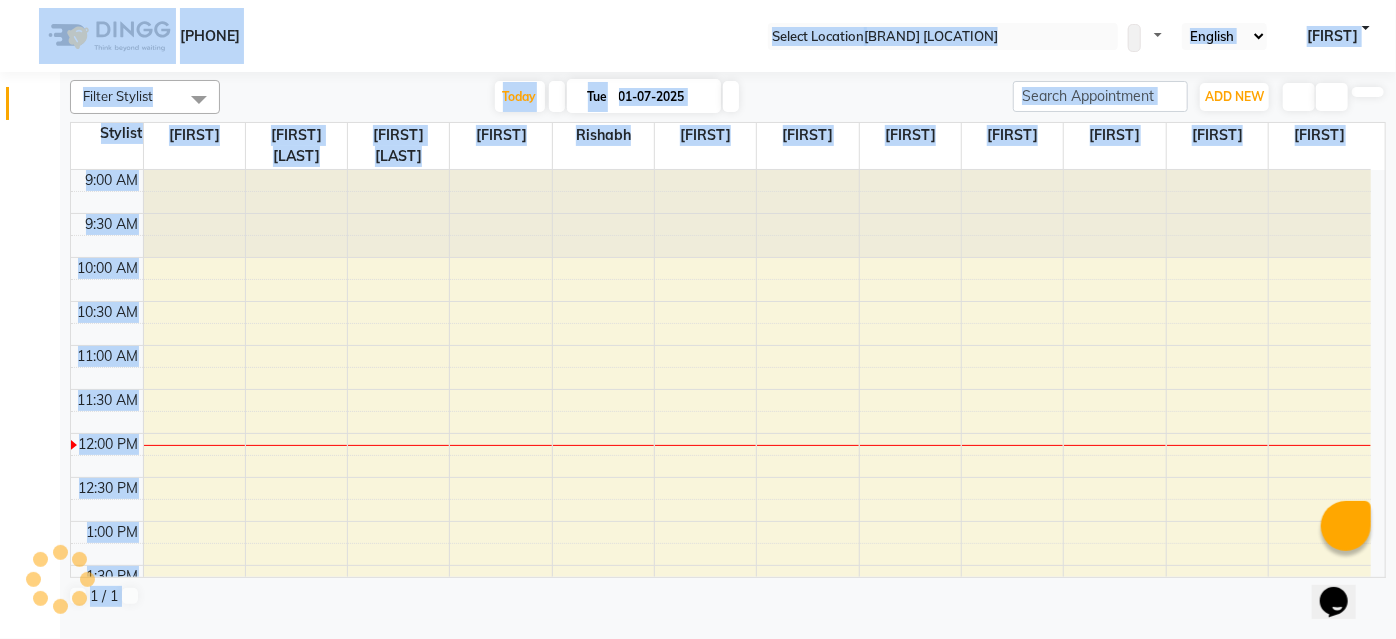 click on "Today Tue 01-07-2025" at bounding box center (616, 97) 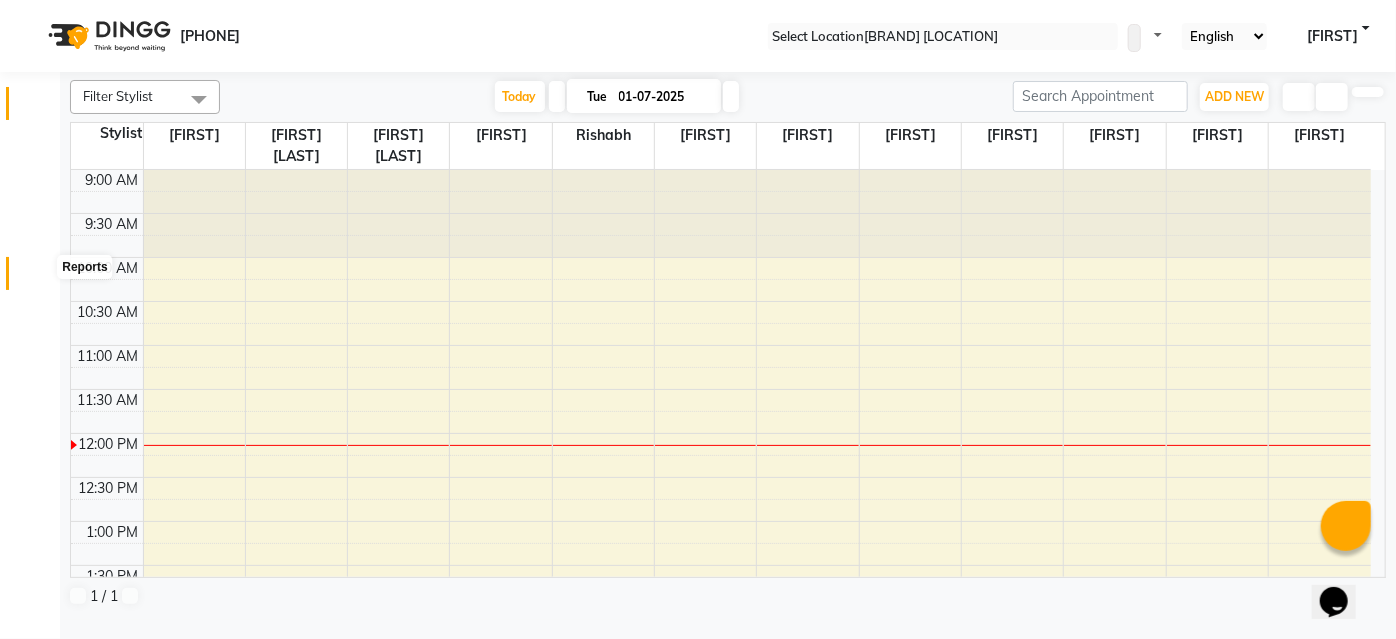 click at bounding box center [38, 278] 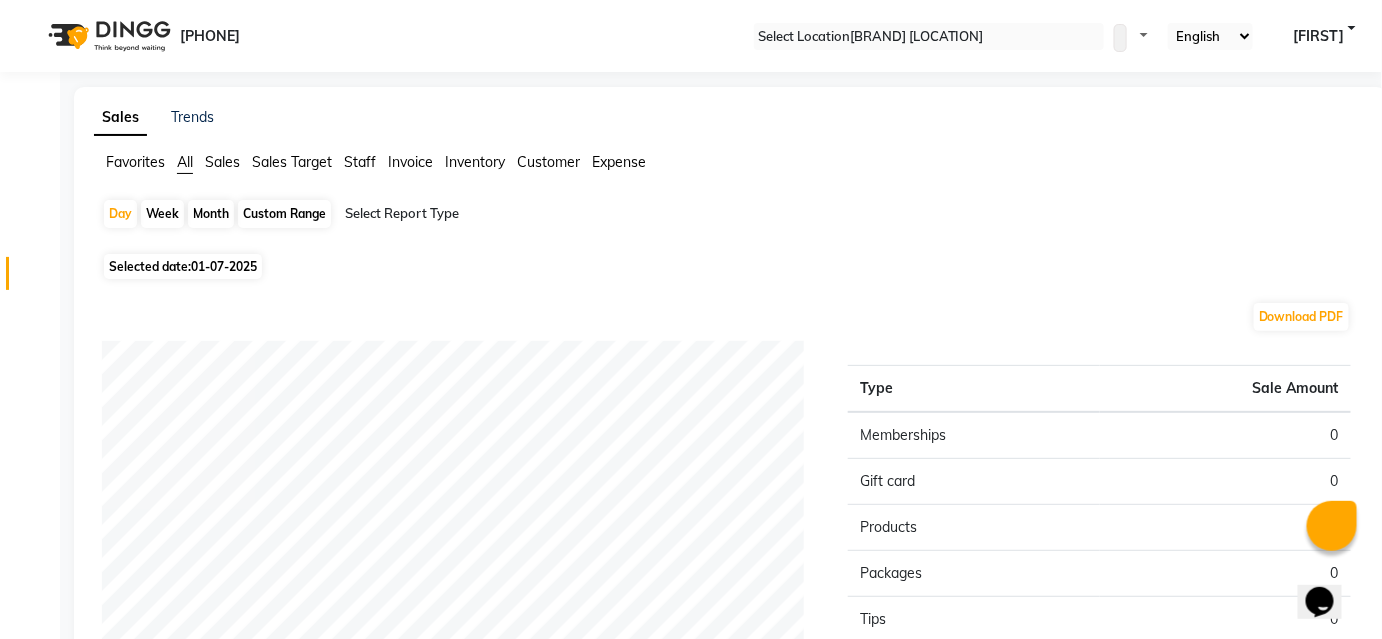 click on "Staff" at bounding box center [135, 162] 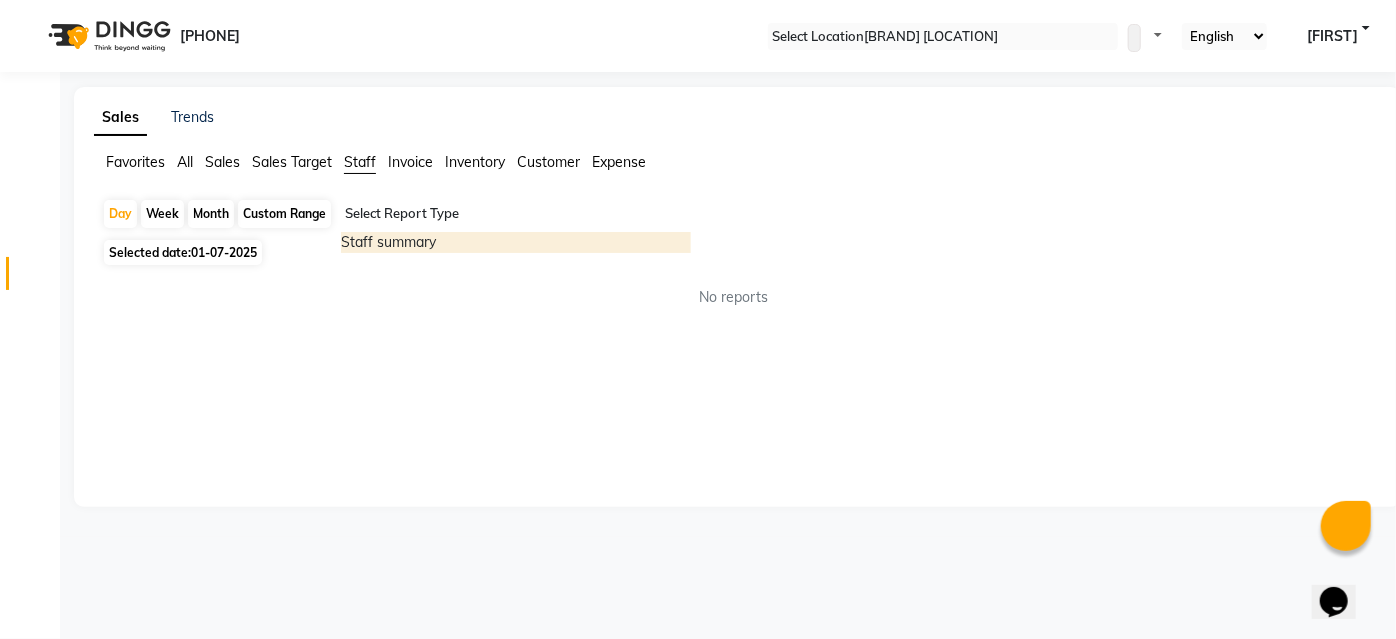 click at bounding box center [516, 214] 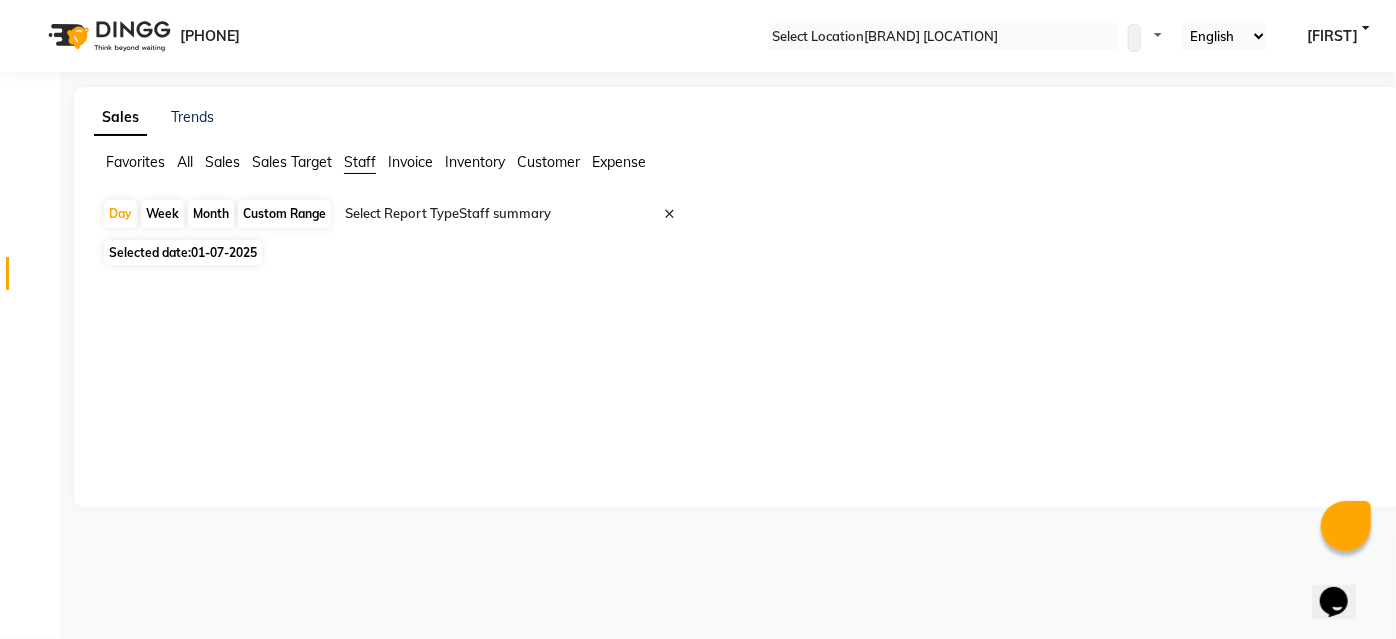 click on "01-07-2025" at bounding box center (224, 252) 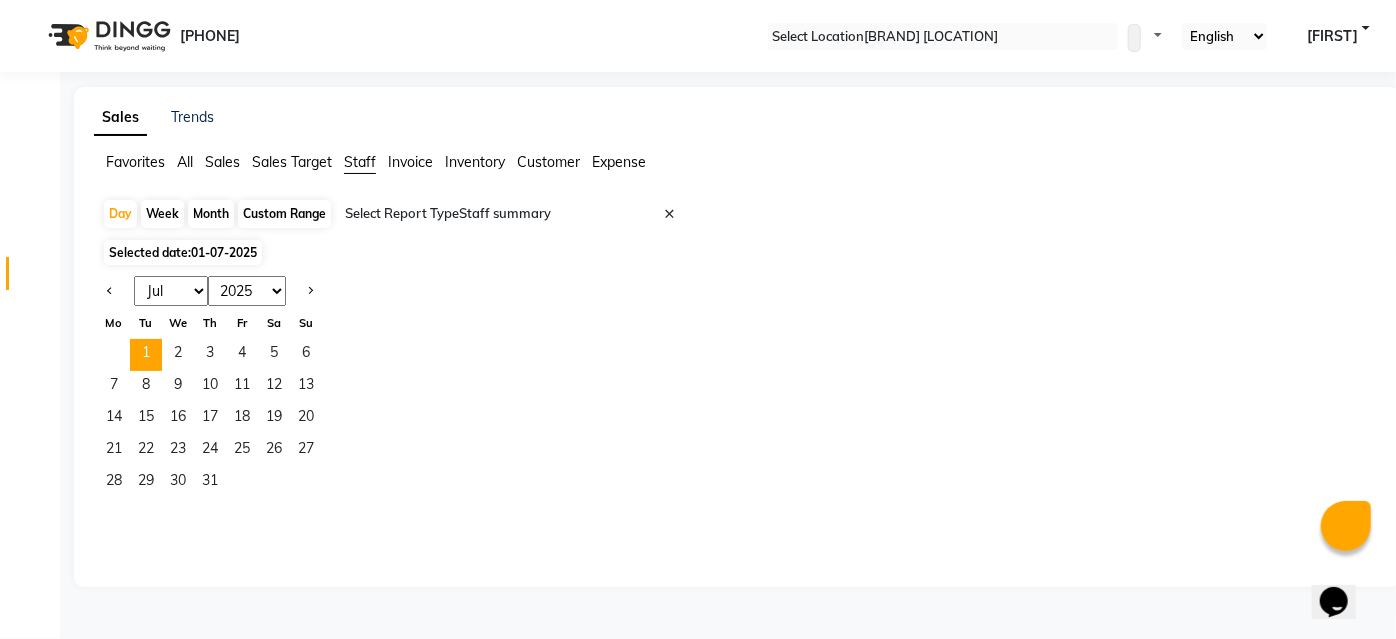 click at bounding box center [114, 291] 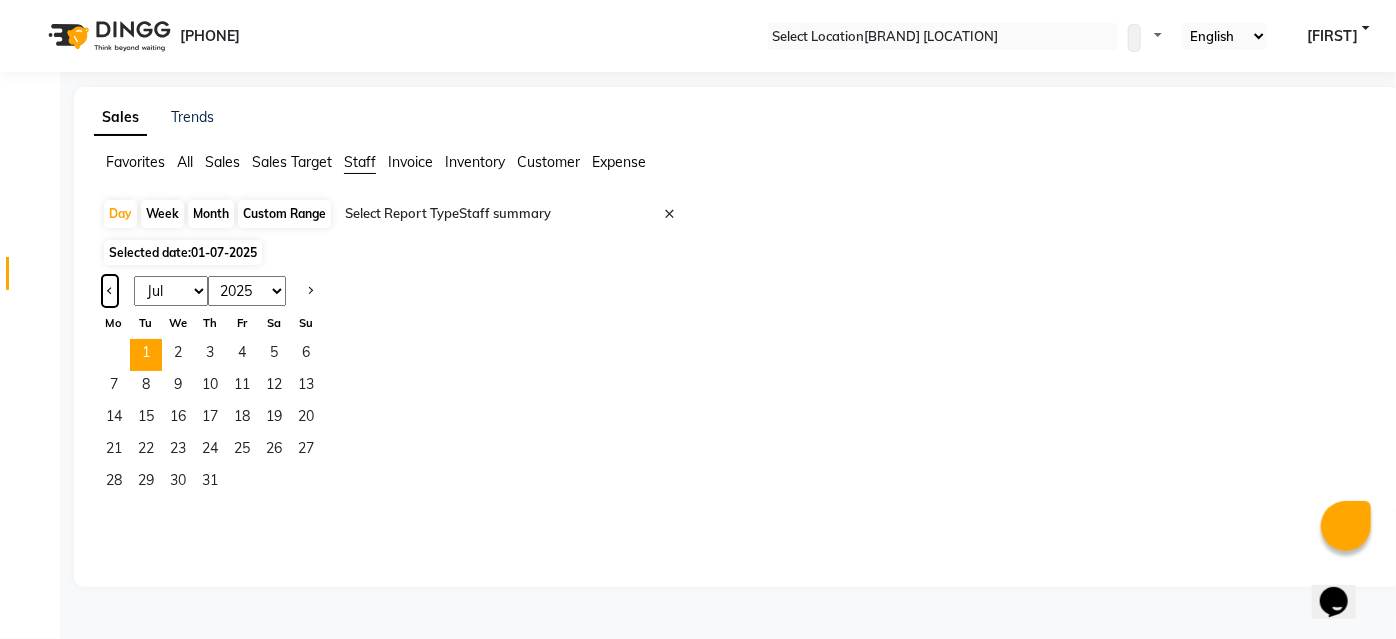 click at bounding box center (110, 291) 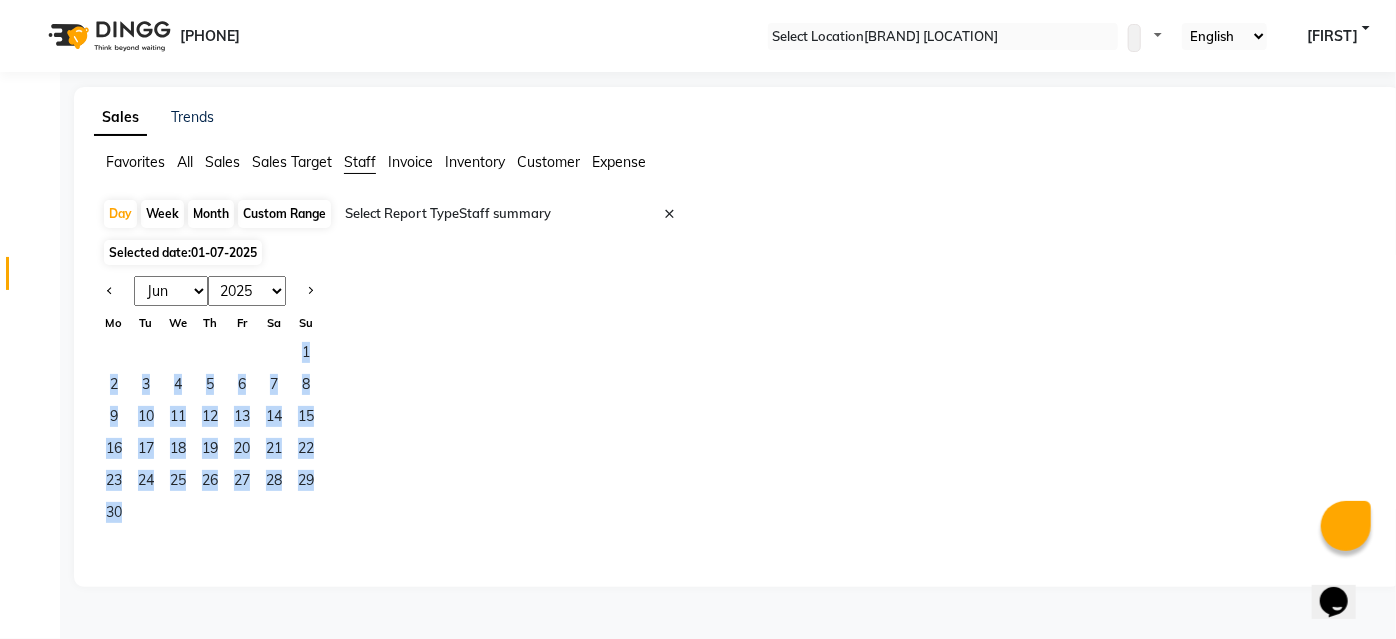 drag, startPoint x: 313, startPoint y: 351, endPoint x: 319, endPoint y: 515, distance: 164.10973 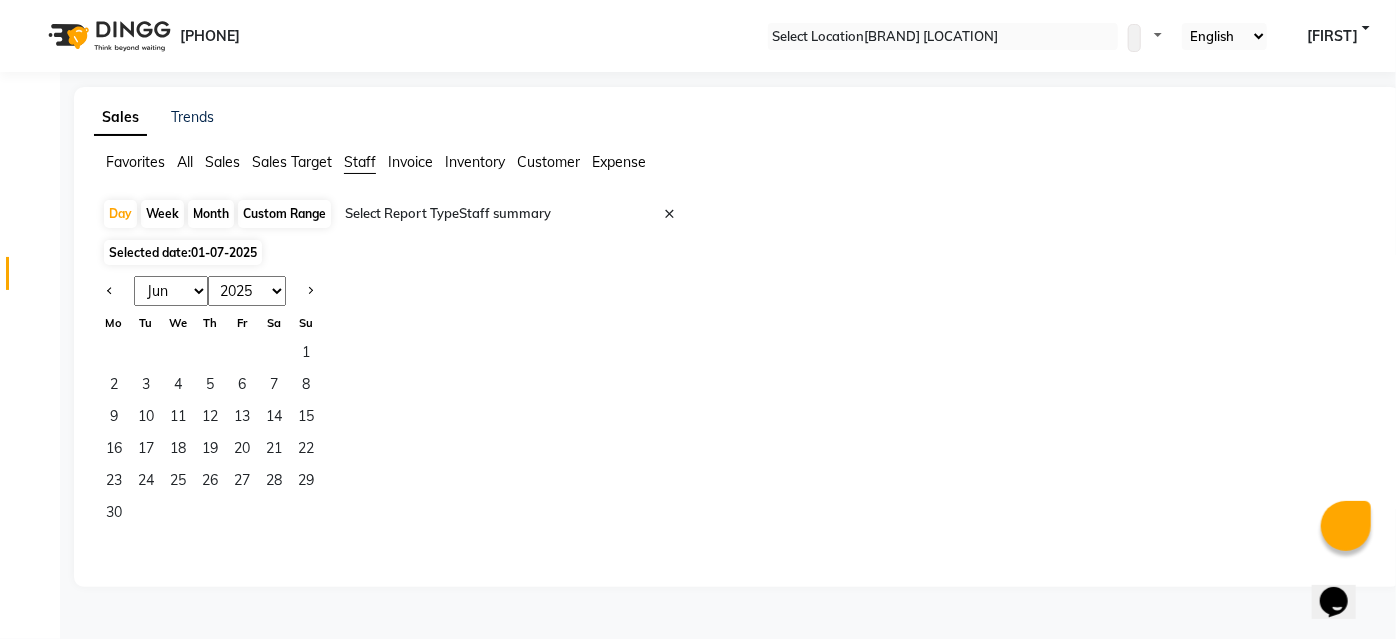 click on "Jan Feb Mar Apr May Jun Jul Aug Sep Oct Nov Dec 2015 2016 2017 2018 2019 2020 2021 2022 2023 2024 2025 2026 2027 2028 2029 2030 2031 2032 2033 2034 2035 Mo Tu We Th Fr Sa Su  1   2   3   4   5   6   7   8   9   10   11   12   13   14   15   16   17   18   19   20   21   22   23   24   25   26   27   28   29   30" at bounding box center [737, 403] 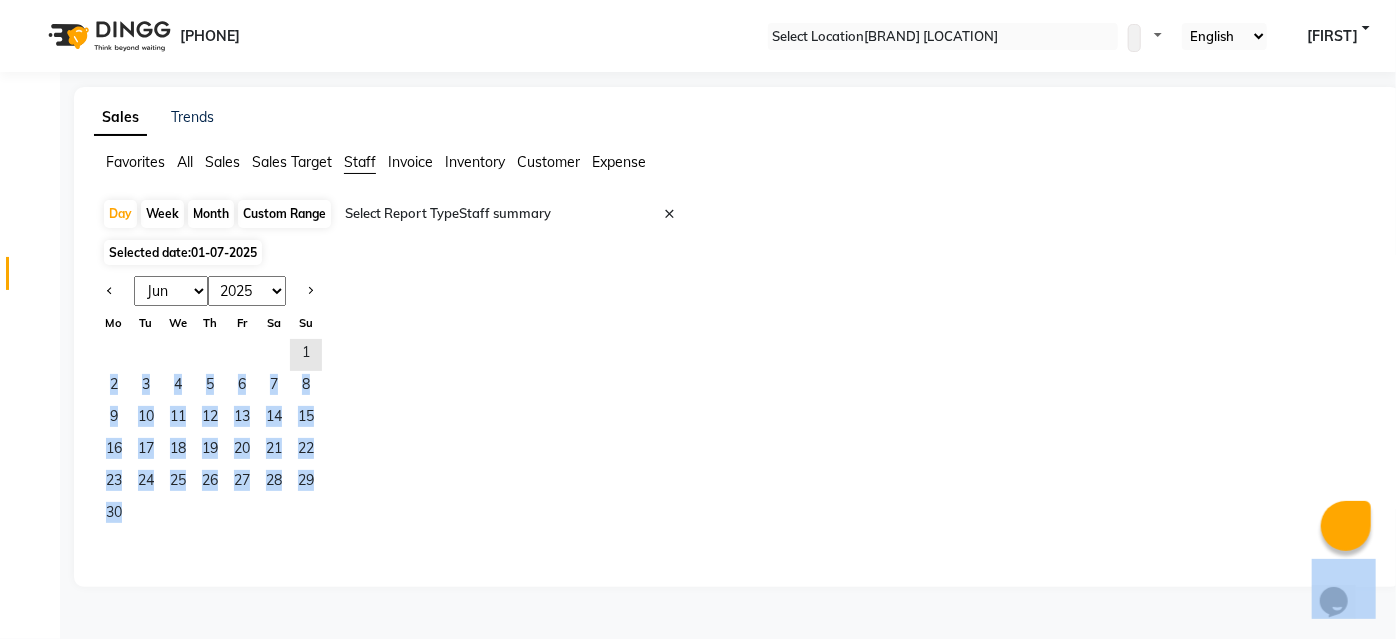 drag, startPoint x: 304, startPoint y: 357, endPoint x: 309, endPoint y: 541, distance: 184.06792 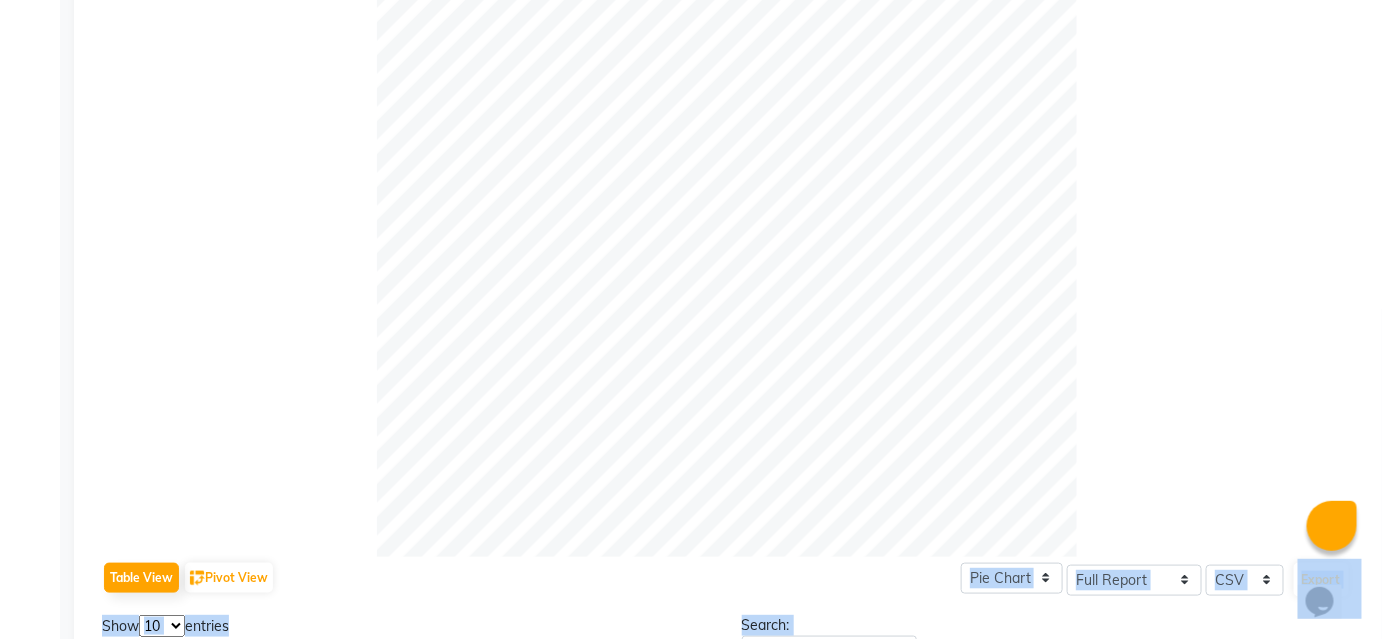 scroll, scrollTop: 818, scrollLeft: 0, axis: vertical 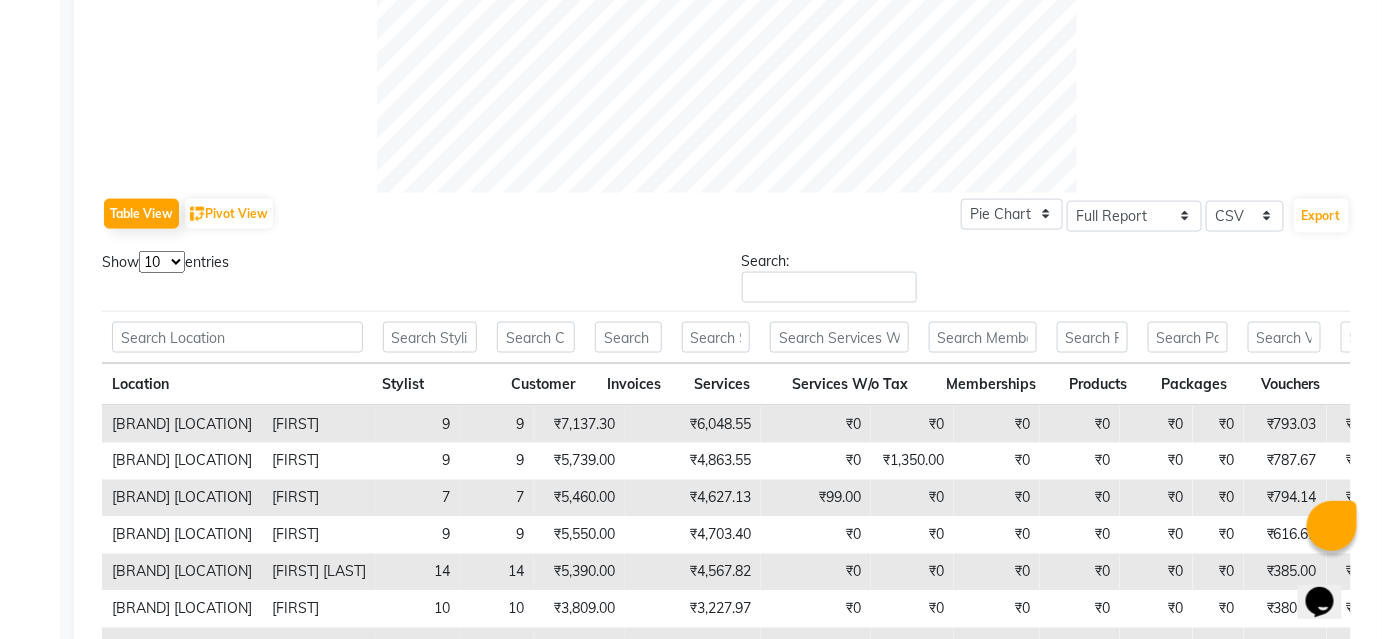 click on "Table View Pivot View Pie Chart Bar Chart Select Full Report Filtered Report Select CSV PDF Export" at bounding box center (726, 214) 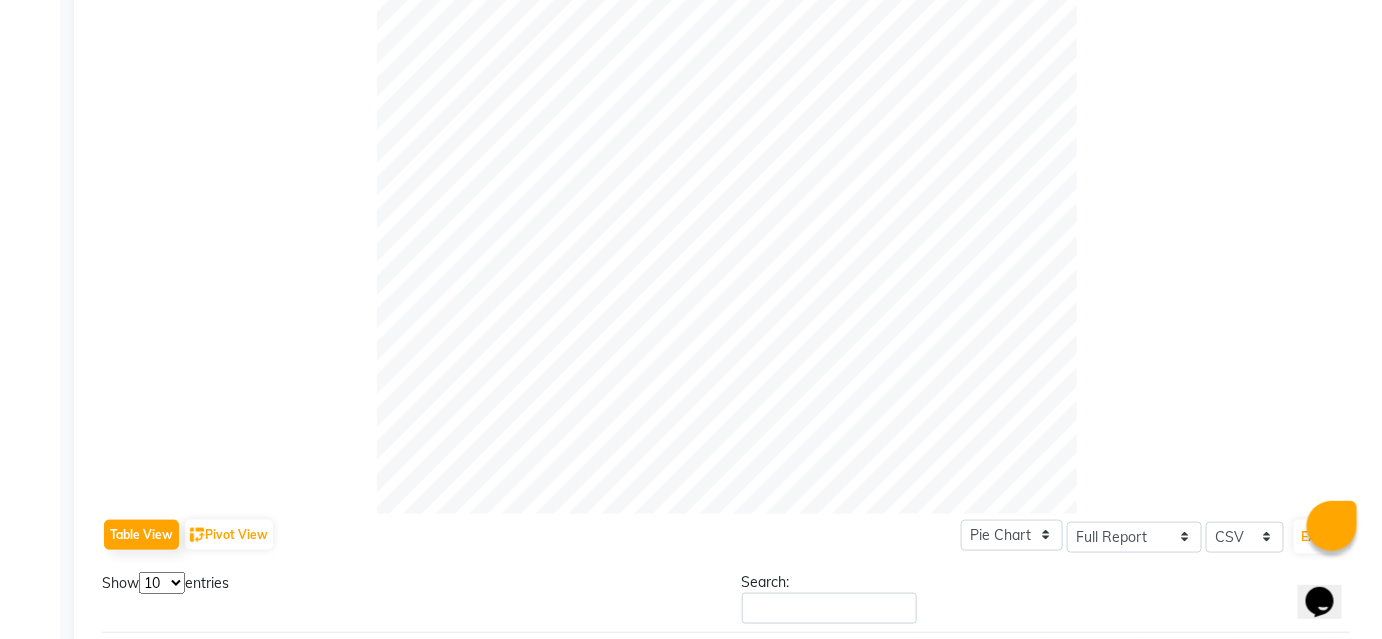scroll, scrollTop: 0, scrollLeft: 0, axis: both 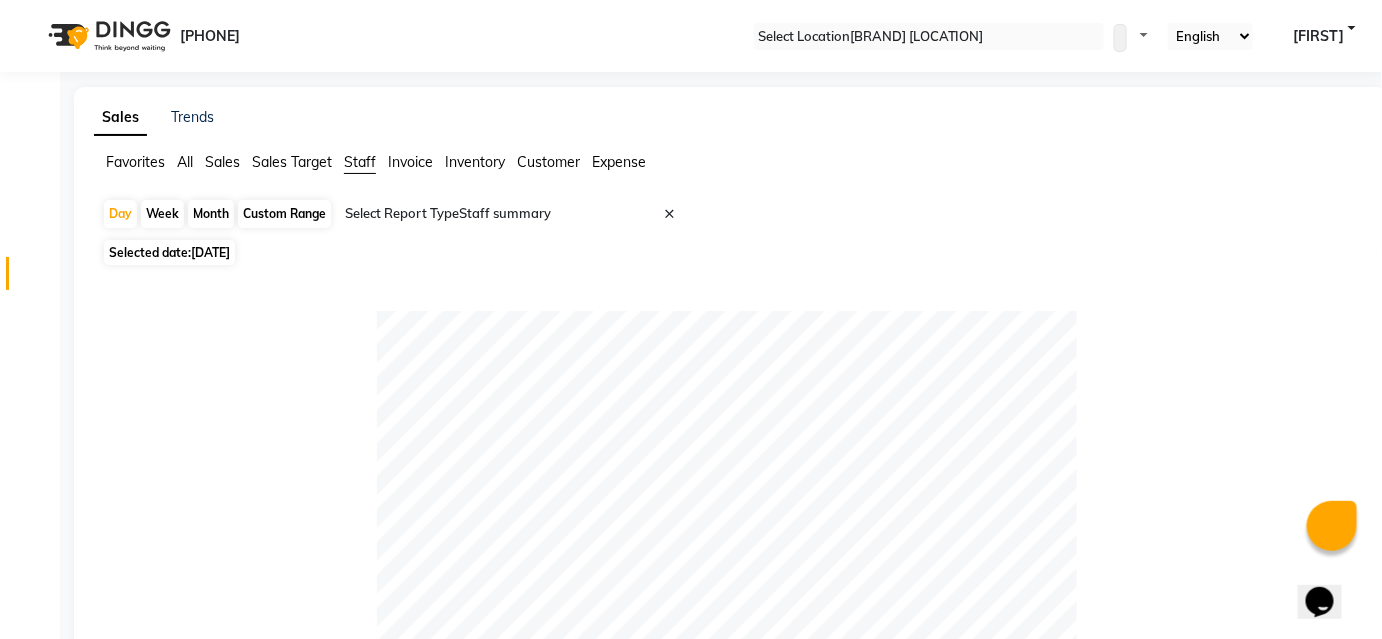 click on "[DATE]" at bounding box center [210, 252] 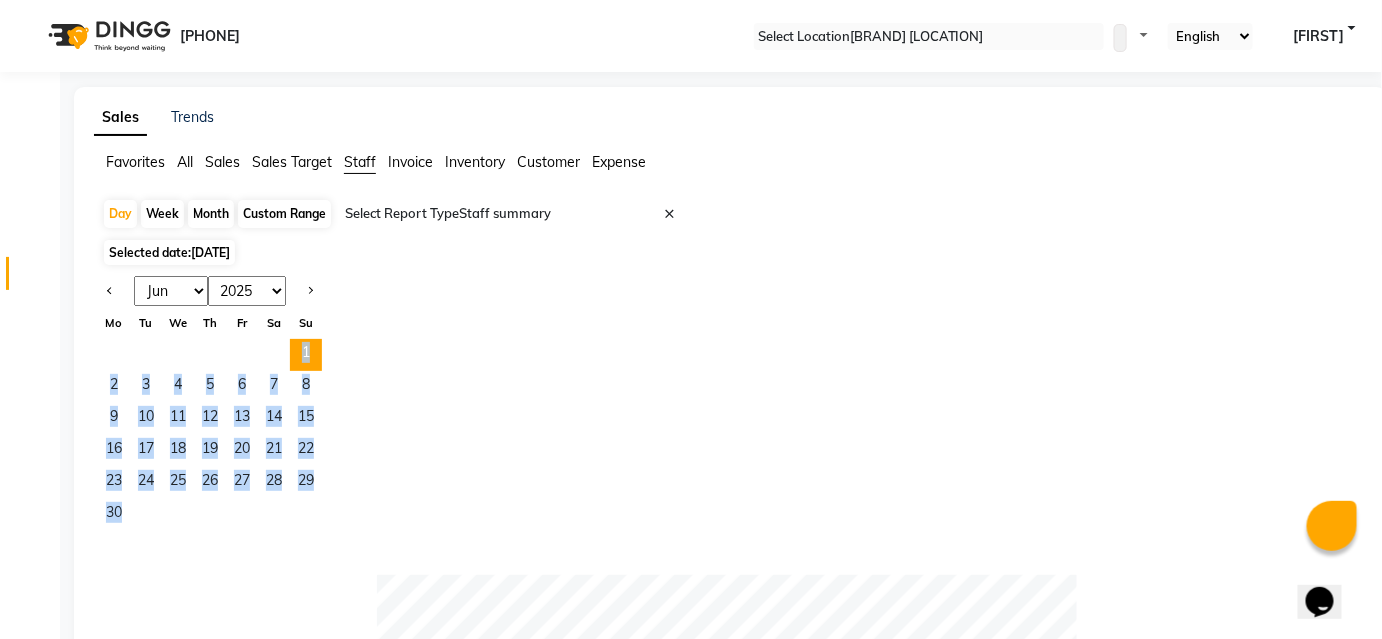 drag, startPoint x: 298, startPoint y: 350, endPoint x: 346, endPoint y: 421, distance: 85.70297 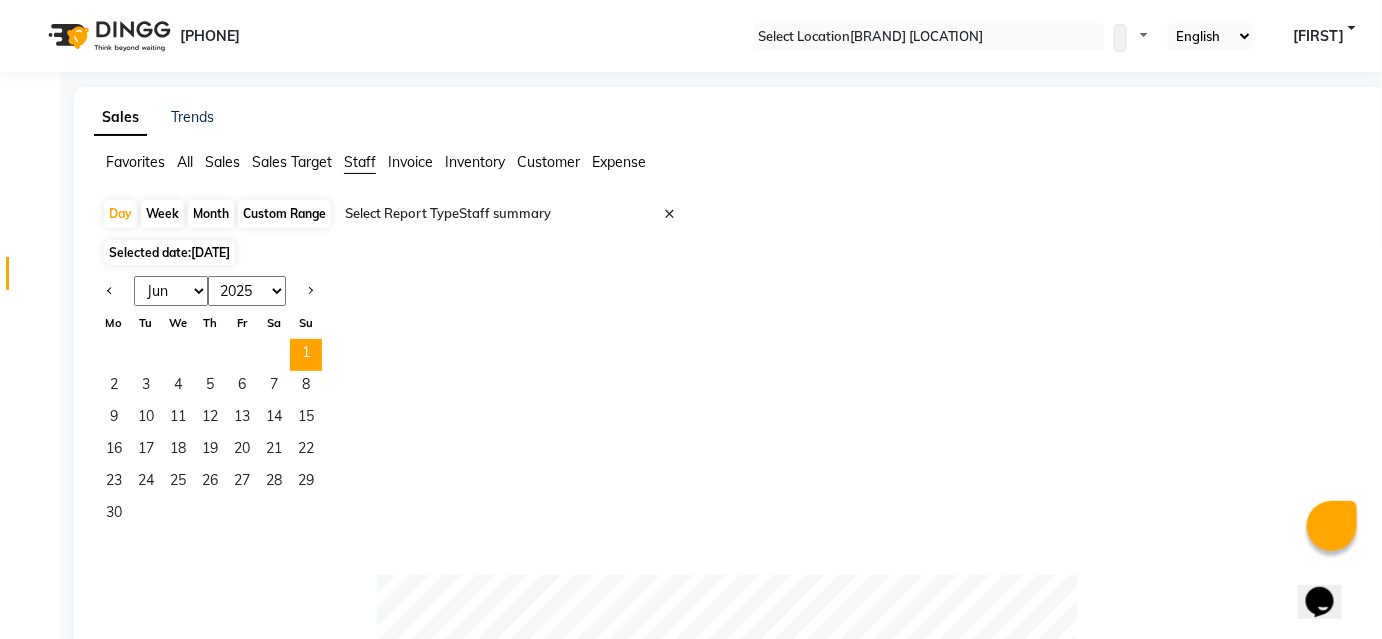 click on "Month" at bounding box center [211, 214] 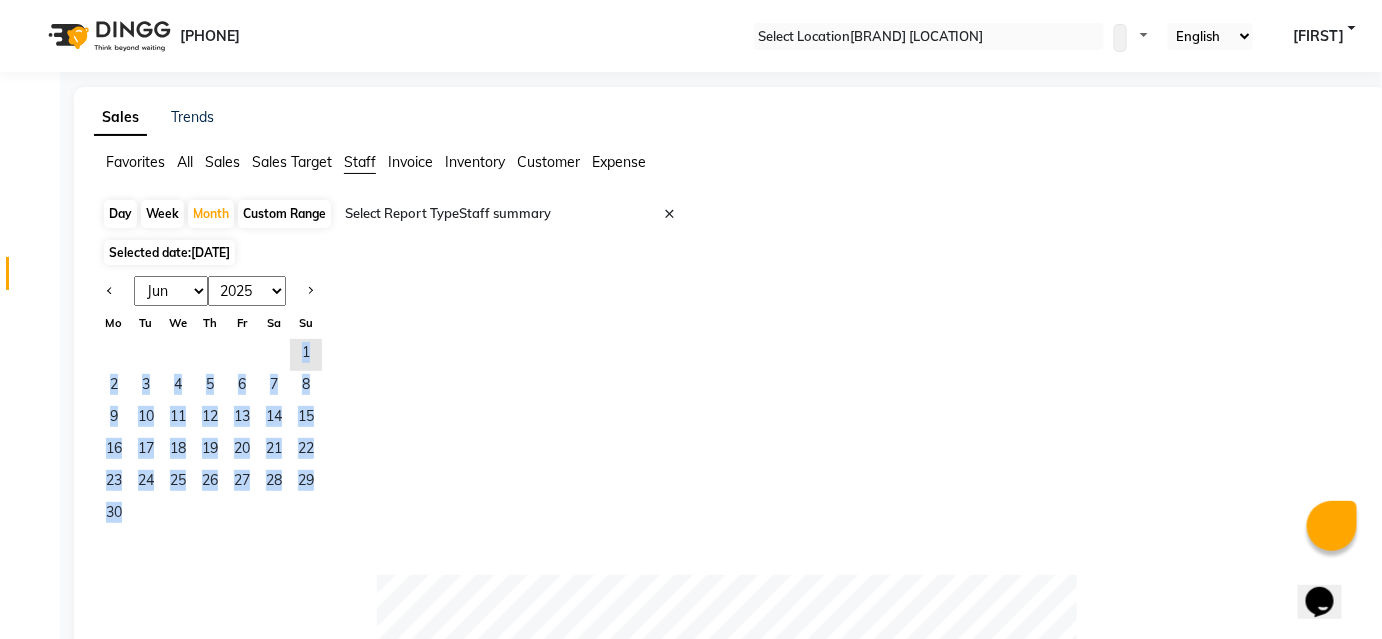 drag, startPoint x: 284, startPoint y: 353, endPoint x: 404, endPoint y: 463, distance: 162.78821 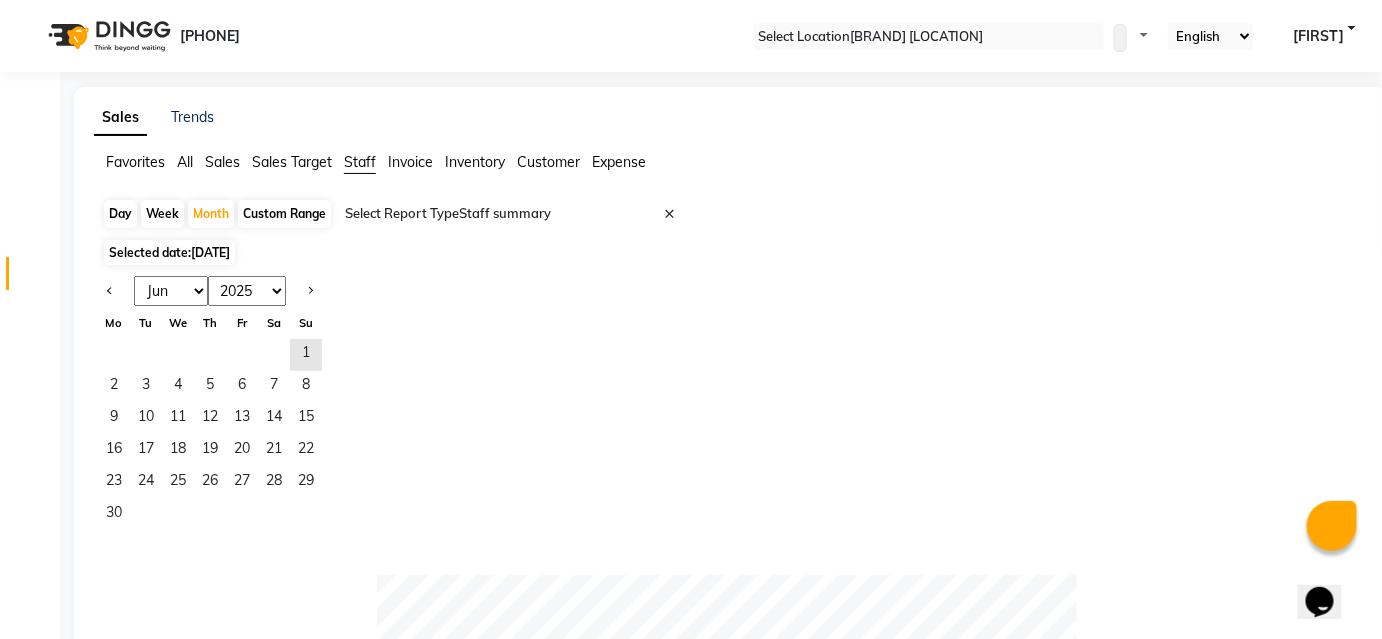 click on "Jan Feb Mar Apr May Jun Jul Aug Sep Oct Nov Dec 2015 2016 2017 2018 2019 2020 2021 2022 2023 2024 2025 2026 2027 2028 2029 2030 2031 2032 2033 2034 2035 Mo Tu We Th Fr Sa Su  1   2   3   4   5   6   7   8   9   10   11   12   13   14   15   16   17   18   19   20   21   22   23   24   25   26   27   28   29   30" at bounding box center (730, 403) 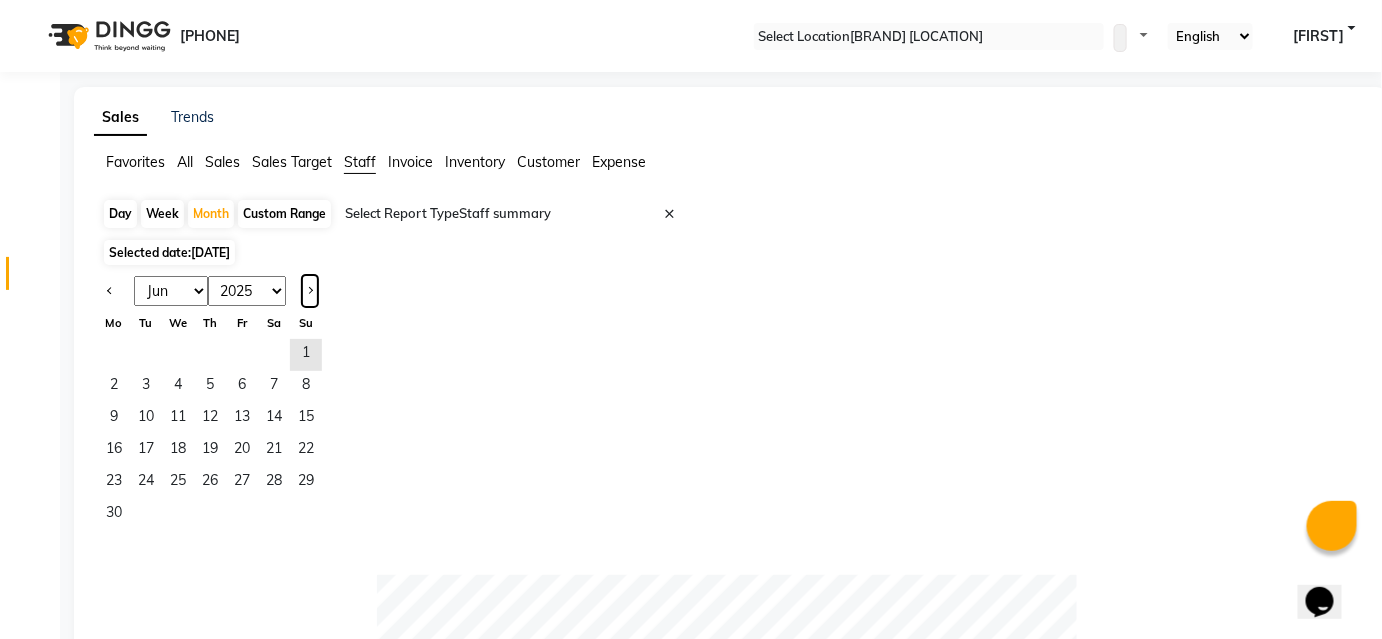 click at bounding box center [309, 289] 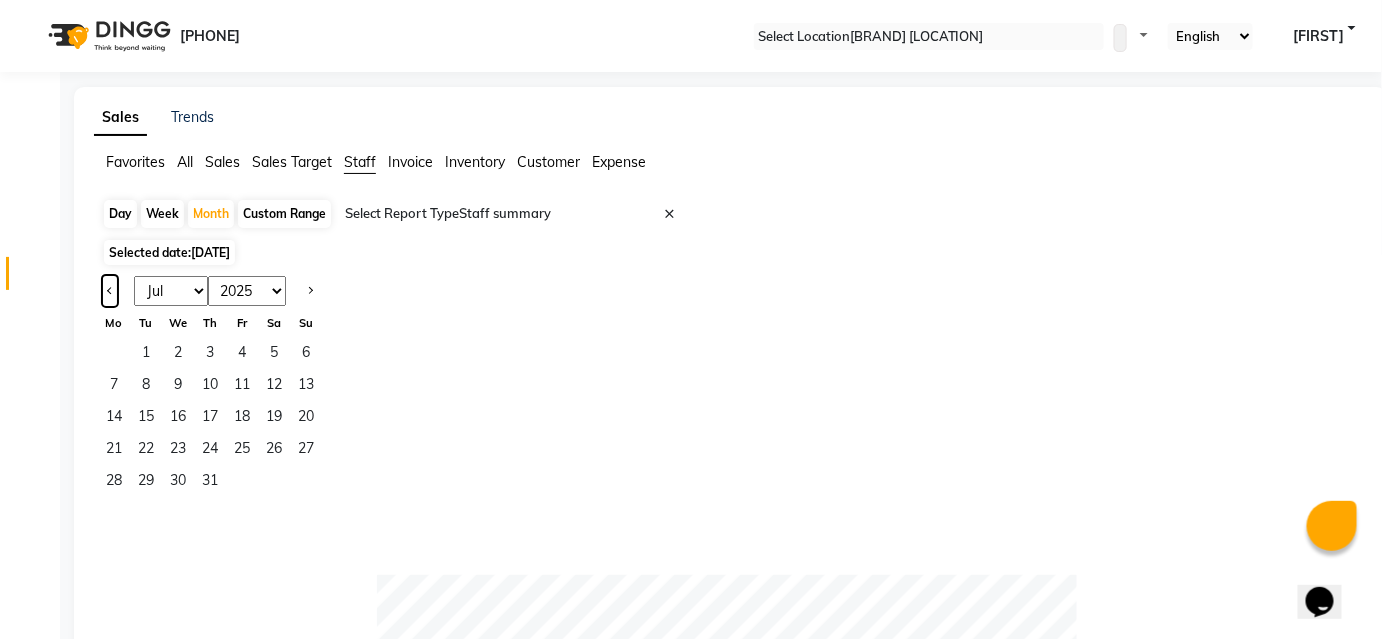 click at bounding box center [110, 289] 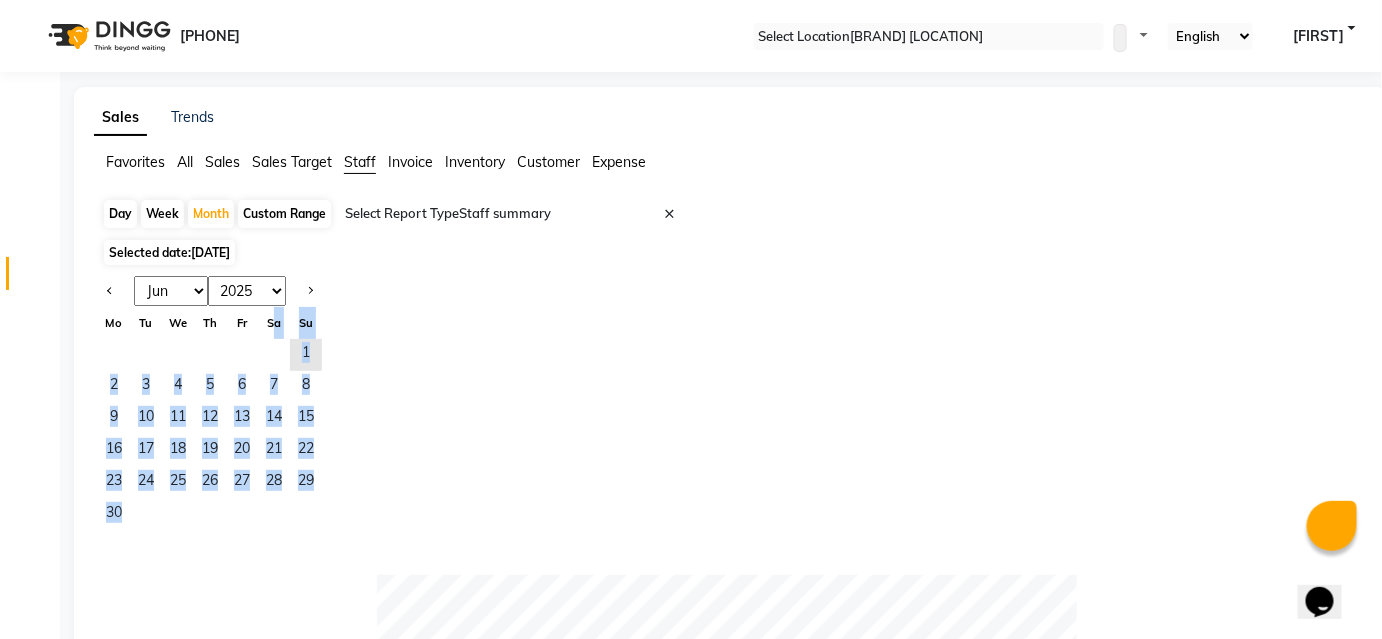 drag, startPoint x: 285, startPoint y: 331, endPoint x: 359, endPoint y: 365, distance: 81.437096 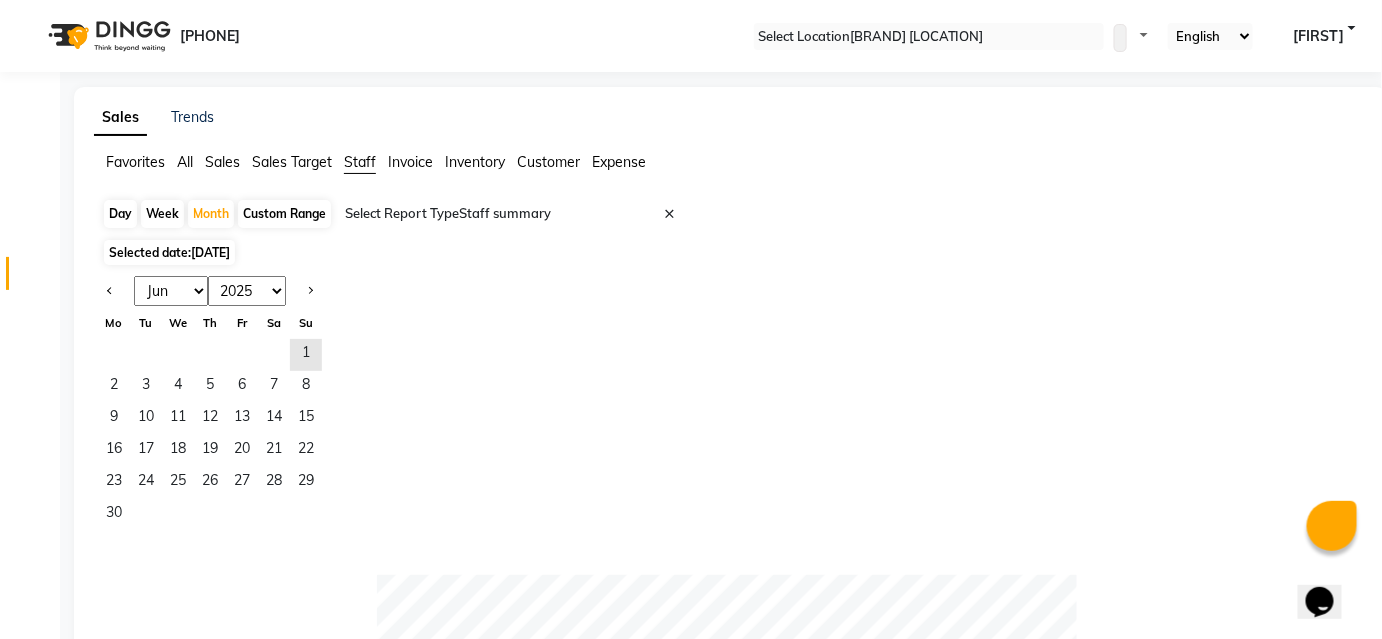click on "Jan Feb Mar Apr May Jun Jul Aug Sep Oct Nov Dec 2015 2016 2017 2018 2019 2020 2021 2022 2023 2024 2025 2026 2027 2028 2029 2030 2031 2032 2033 2034 2035 Mo Tu We Th Fr Sa Su  1   2   3   4   5   6   7   8   9   10   11   12   13   14   15   16   17   18   19   20   21   22   23   24   25   26   27   28   29   30" at bounding box center (730, 403) 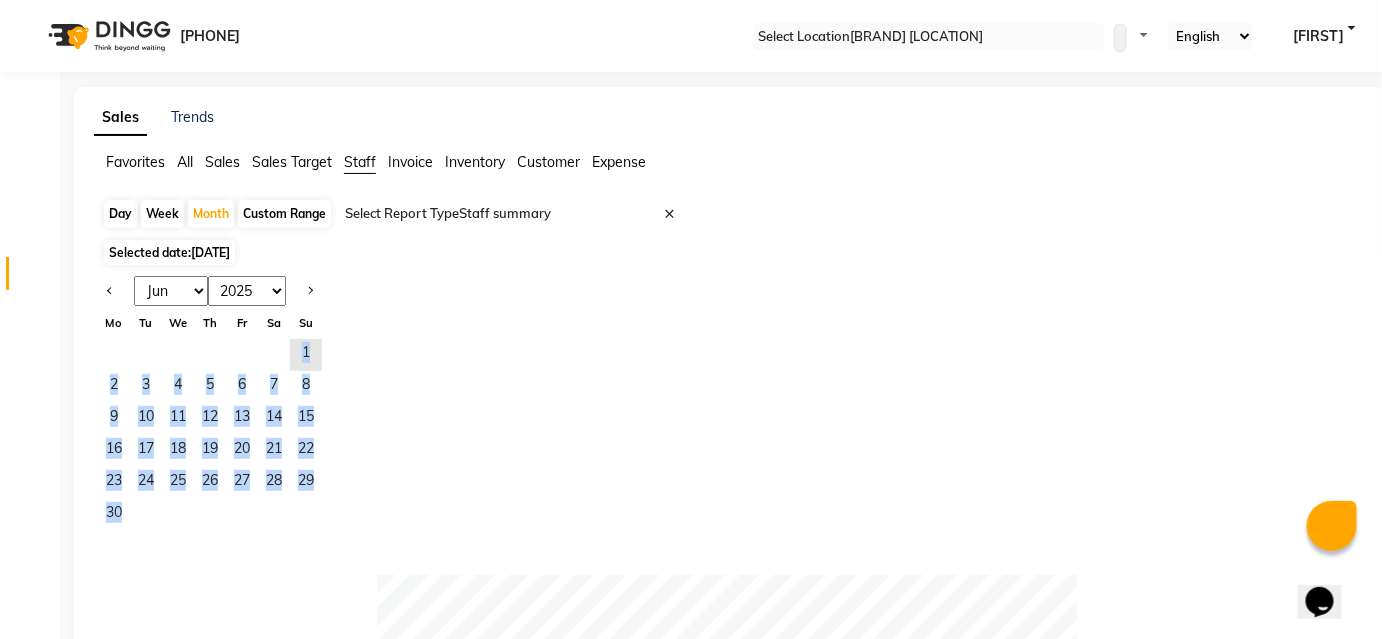 drag, startPoint x: 286, startPoint y: 352, endPoint x: 350, endPoint y: 515, distance: 175.11424 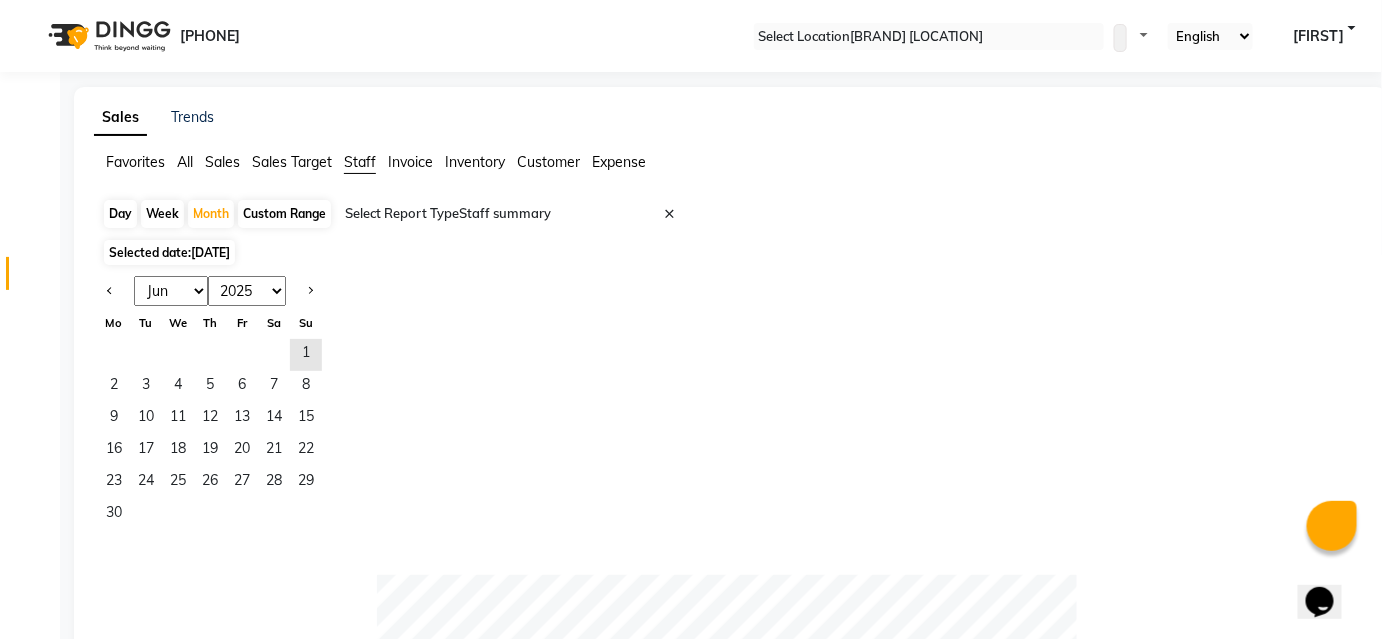 click on "Jan Feb Mar Apr May Jun Jul Aug Sep Oct Nov Dec 2015 2016 2017 2018 2019 2020 2021 2022 2023 2024 2025 2026 2027 2028 2029 2030 2031 2032 2033 2034 2035 Mo Tu We Th Fr Sa Su  1   2   3   4   5   6   7   8   9   10   11   12   13   14   15   16   17   18   19   20   21   22   23   24   25   26   27   28   29   30" at bounding box center (730, 403) 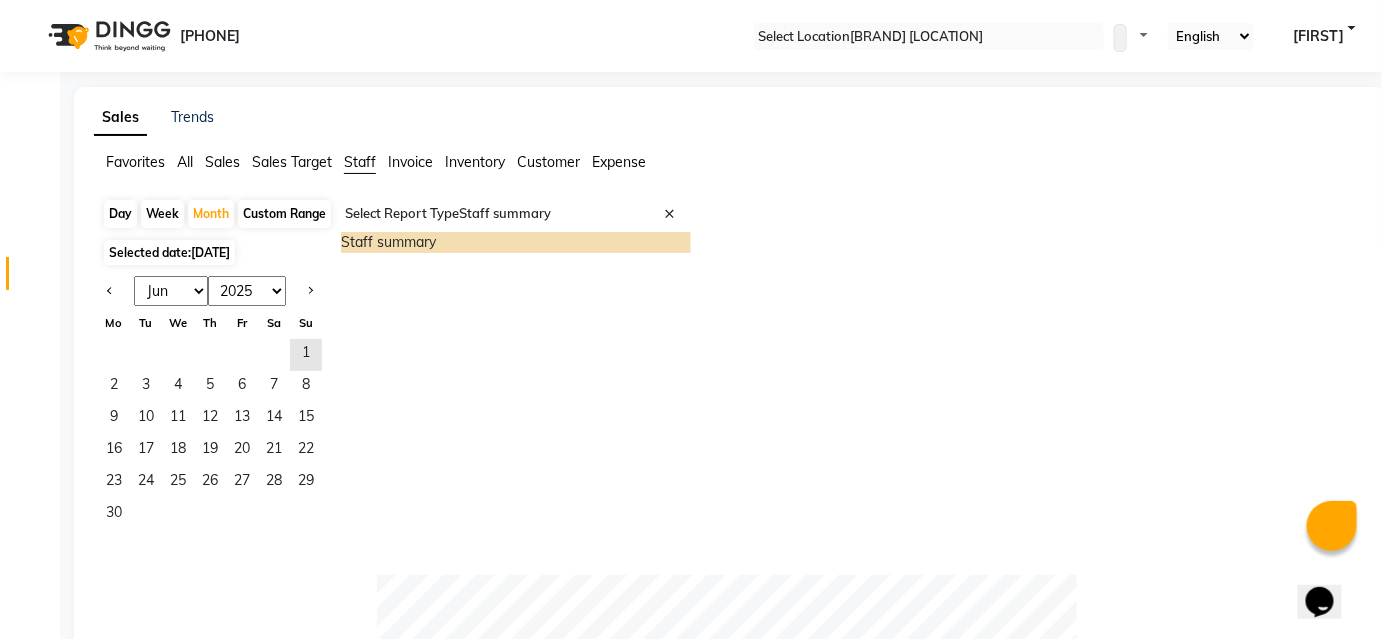 click on "Staff summary" at bounding box center [516, 242] 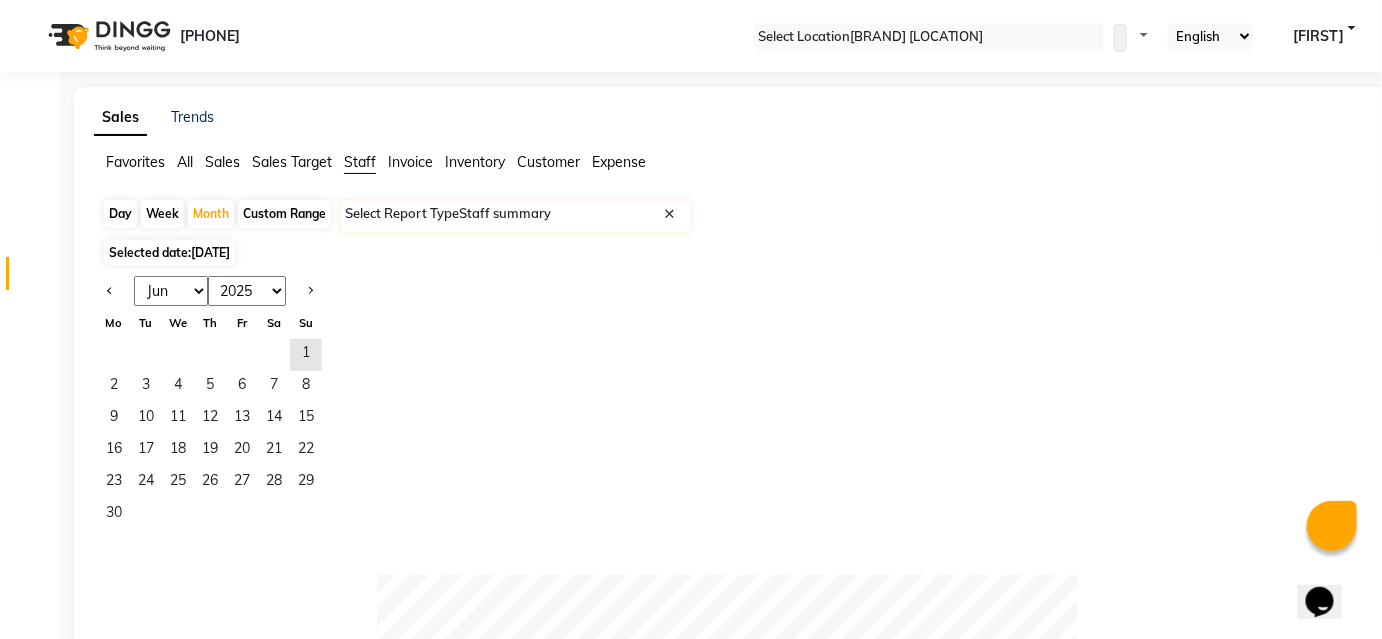 click on "Total 77 77 ₹39,313.10 ₹33,316.23 ₹99.00 ₹1,350.00 ₹0 ₹0 ₹0 ₹0 ₹0 ₹0" at bounding box center (730, 1044) 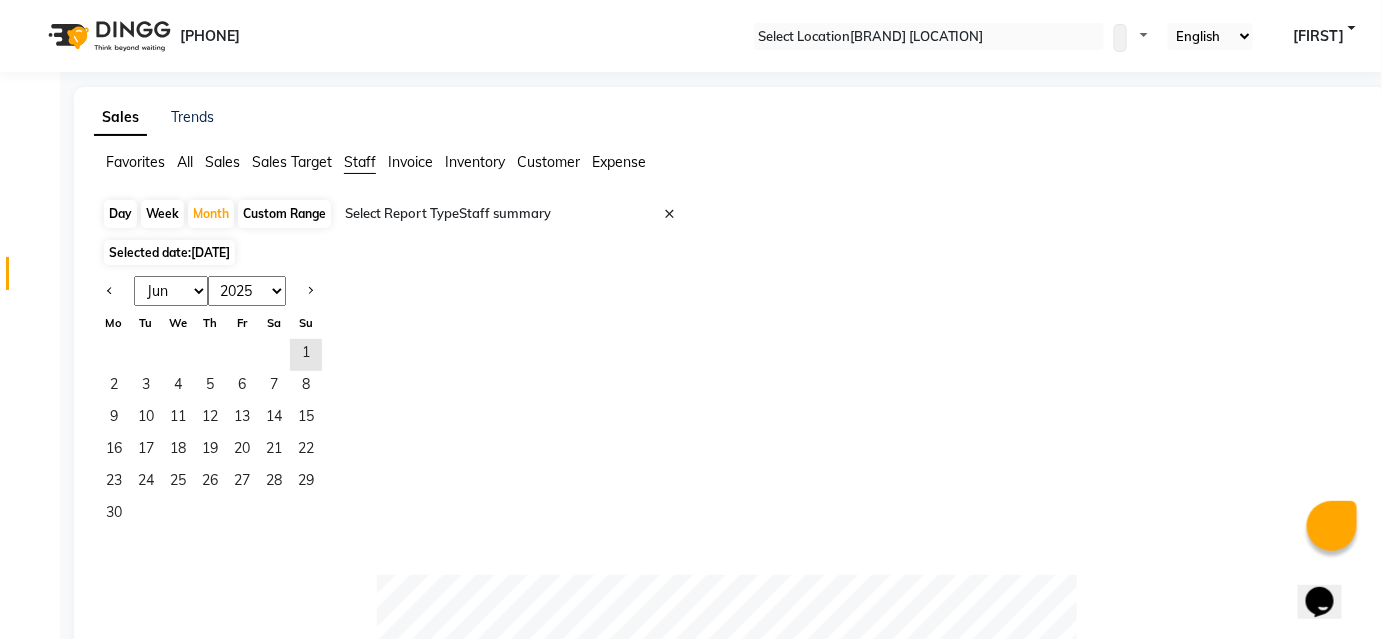click on "Day Week Month Custom Range Select Report Type × Staff summary ×" at bounding box center (730, 216) 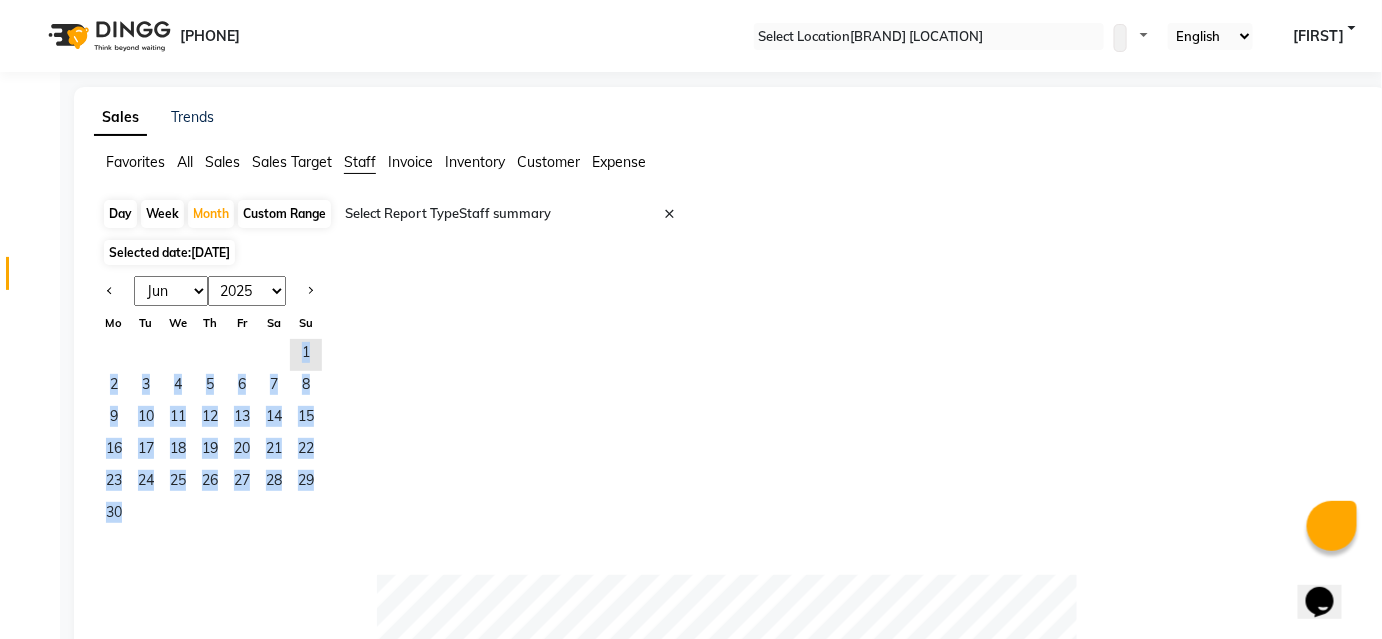 drag, startPoint x: 271, startPoint y: 349, endPoint x: 330, endPoint y: 522, distance: 182.78403 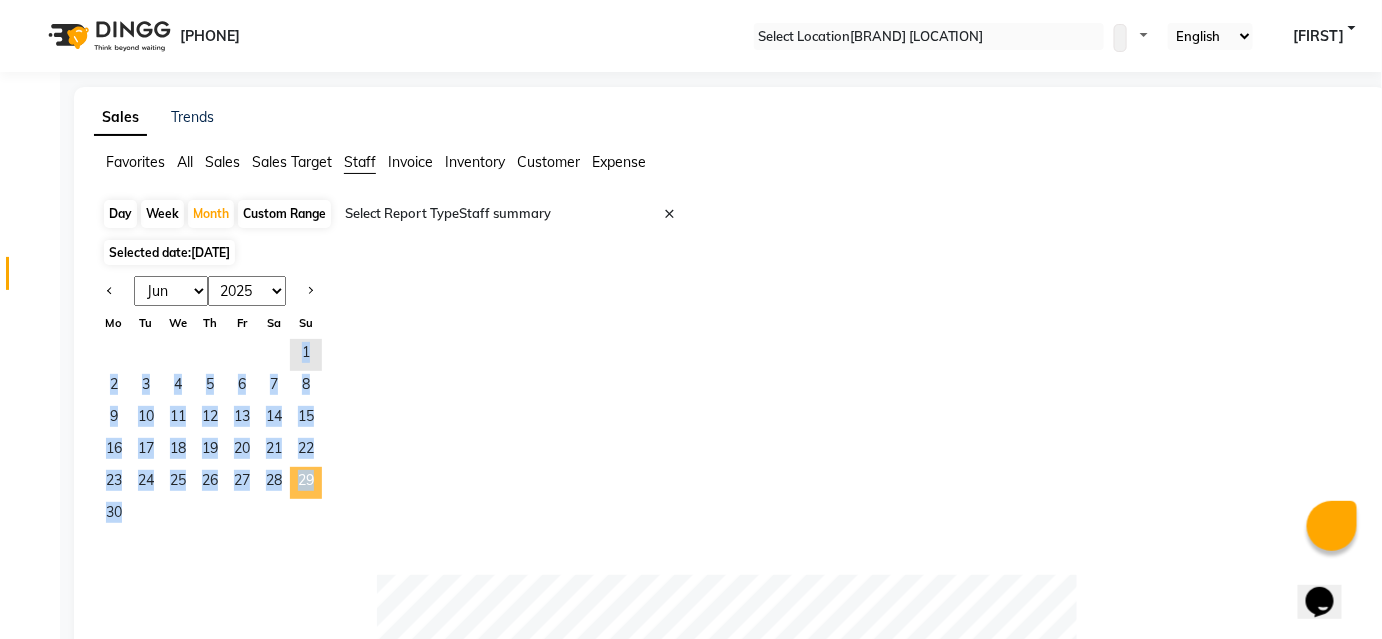 drag, startPoint x: 318, startPoint y: 492, endPoint x: 371, endPoint y: 145, distance: 351.0242 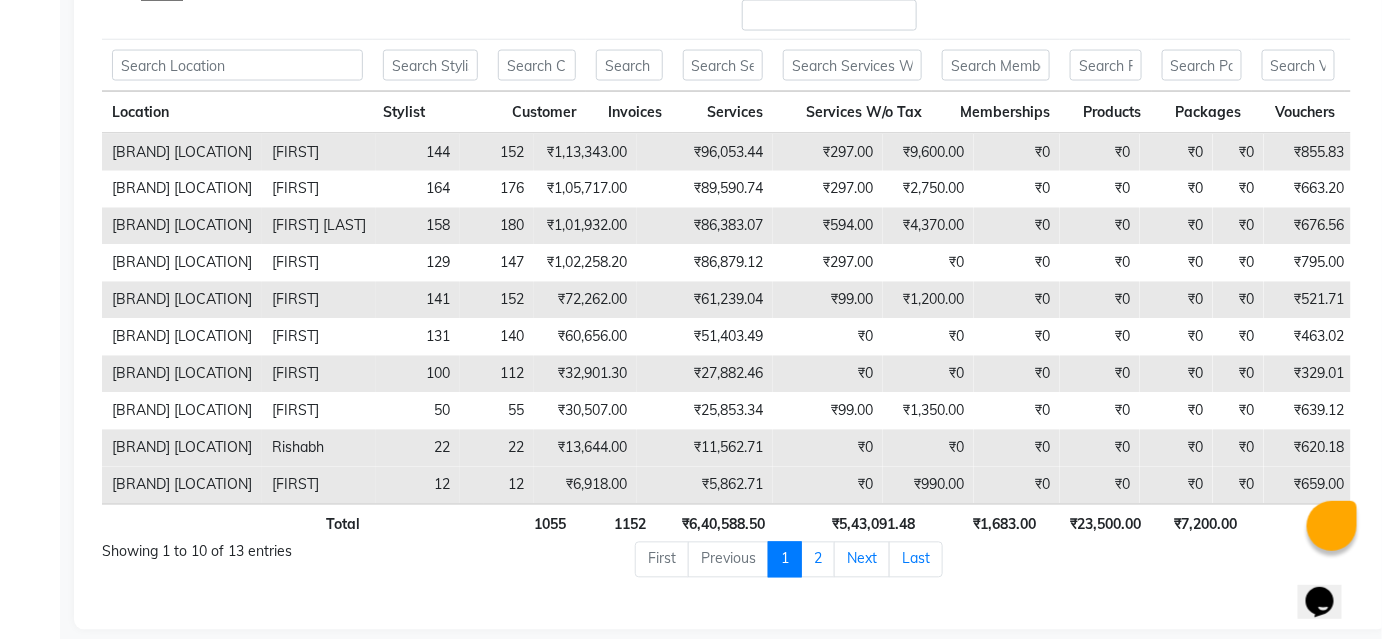 scroll, scrollTop: 1117, scrollLeft: 0, axis: vertical 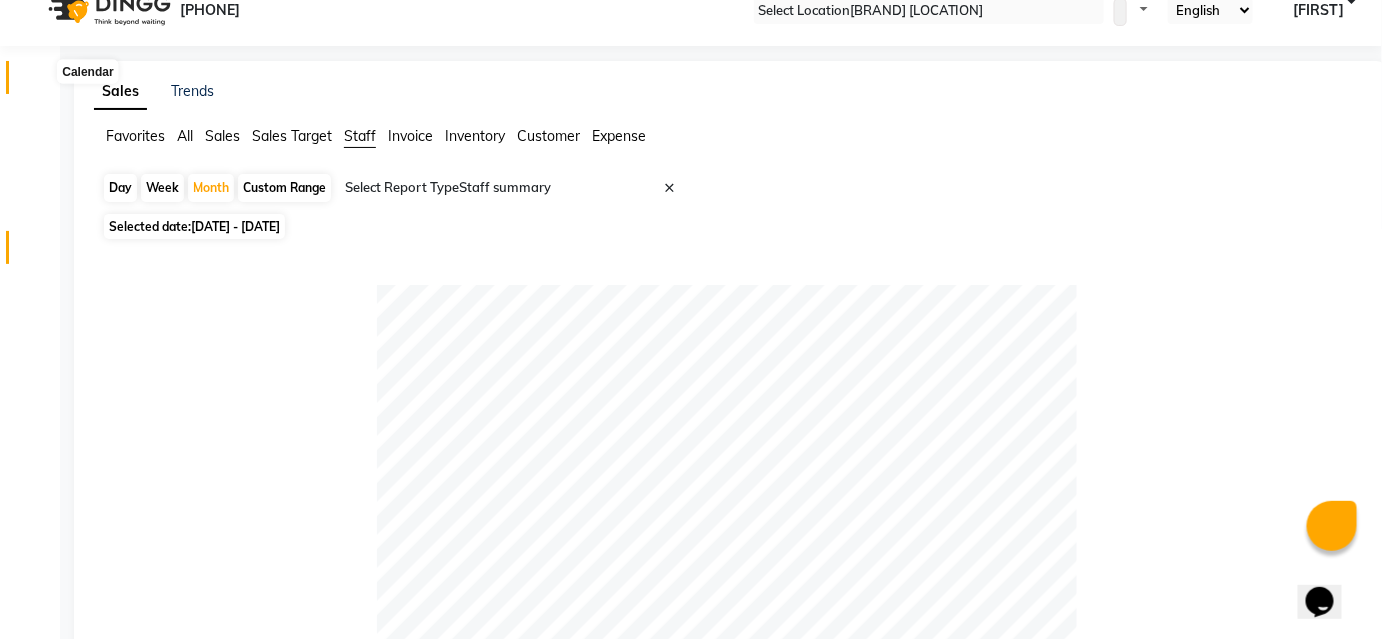 click at bounding box center (37, 82) 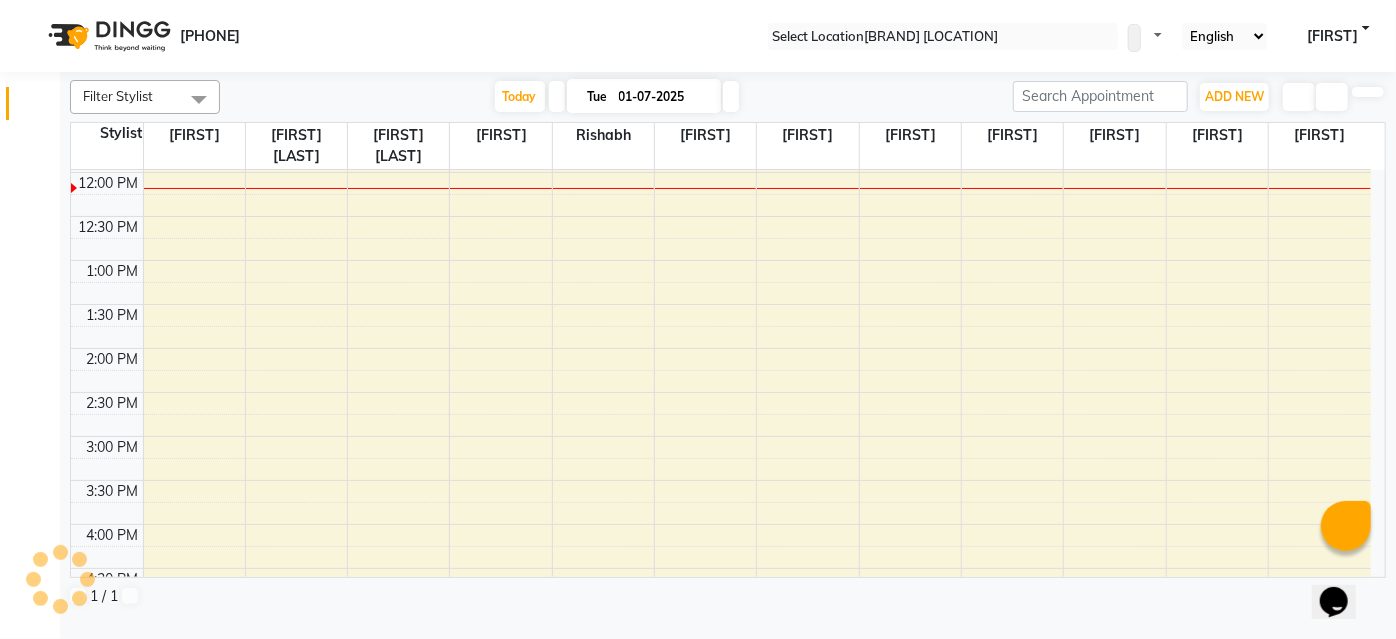 click on "[FIRST]" at bounding box center (1332, 36) 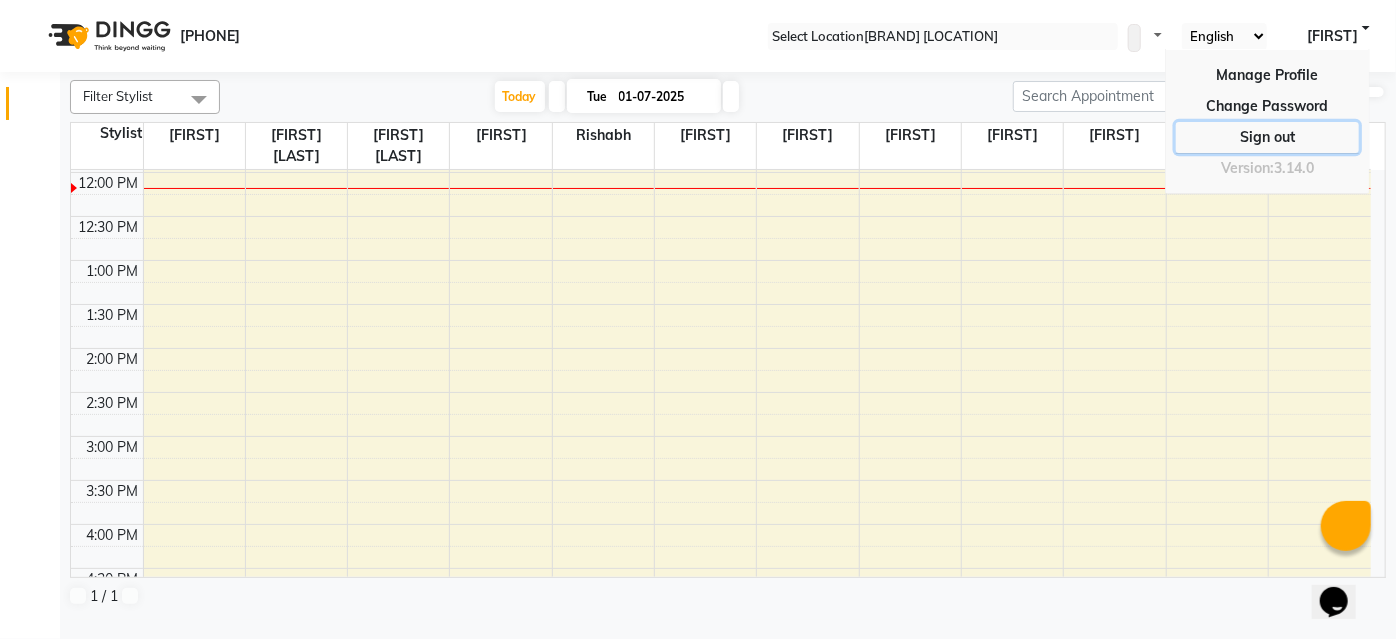 click on "Sign out" at bounding box center (1267, 106) 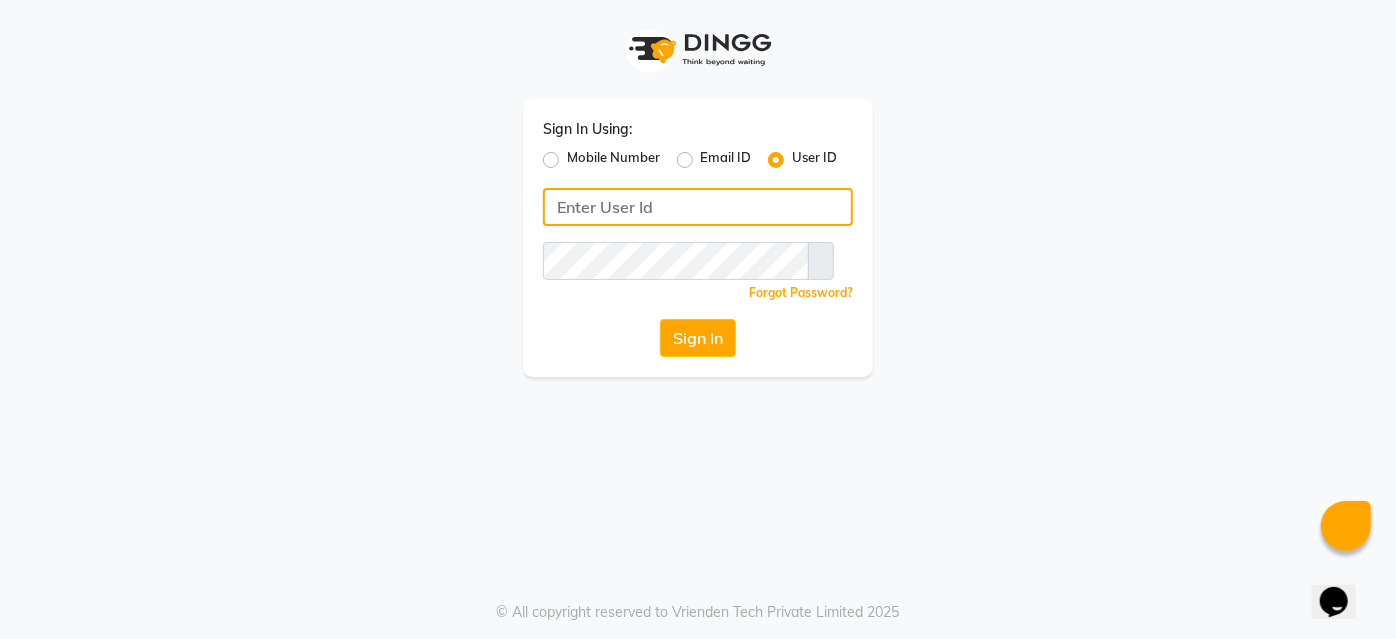type on "[PHONE]" 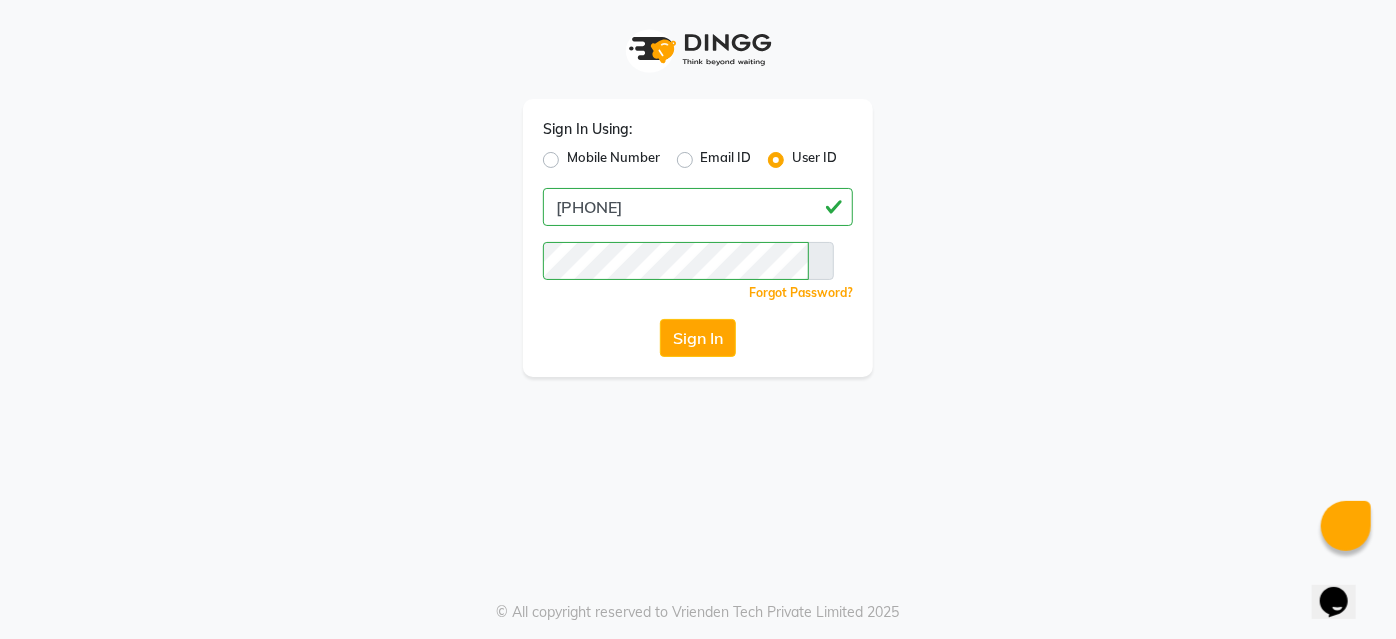 click on "Mobile Number" at bounding box center [613, 160] 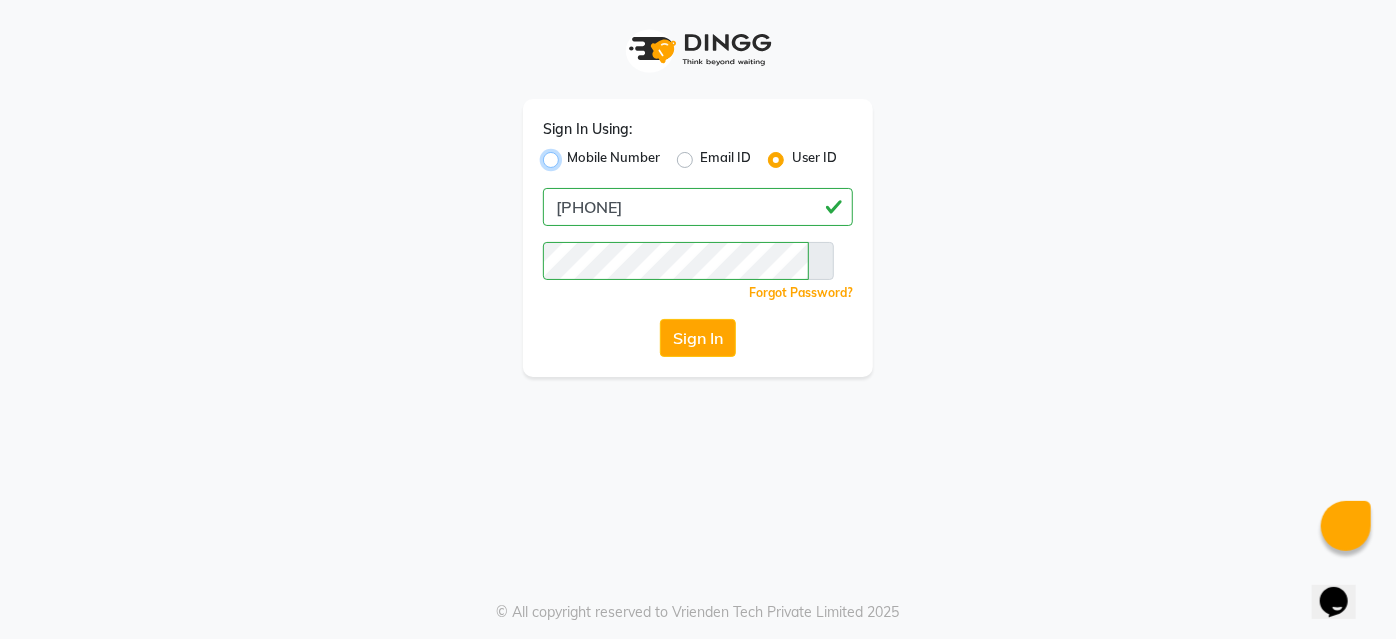 click on "Mobile Number" at bounding box center [573, 154] 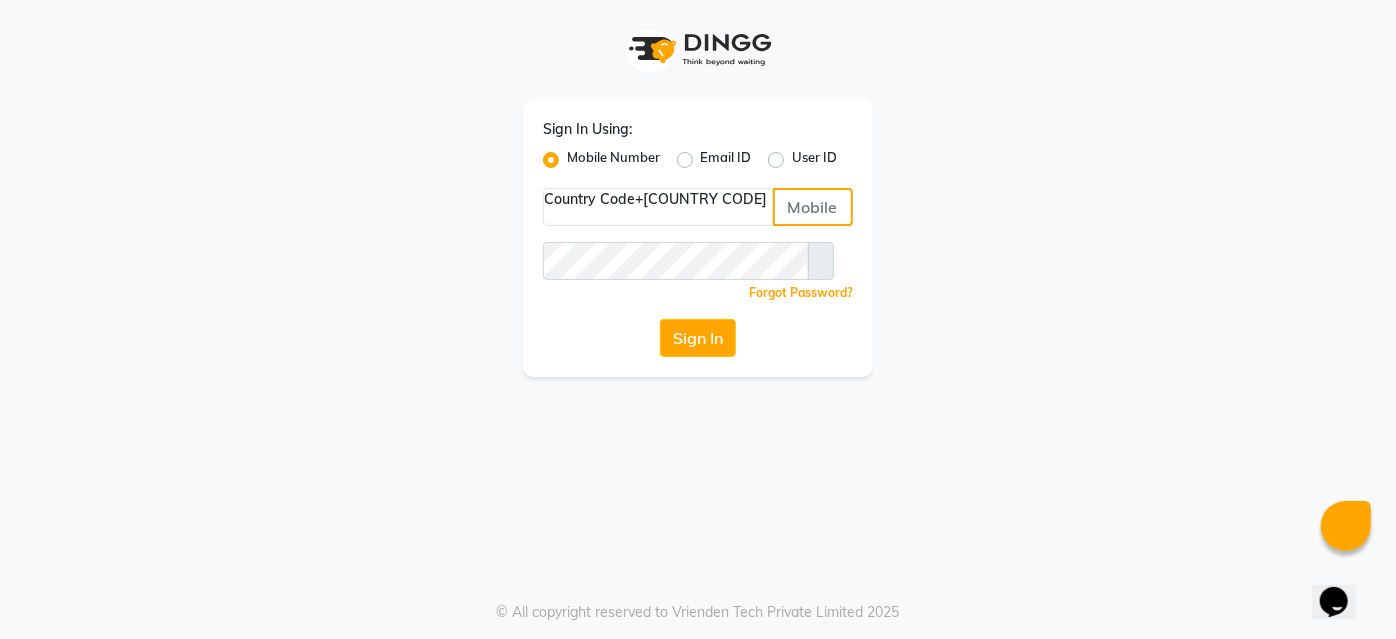 click at bounding box center [813, 207] 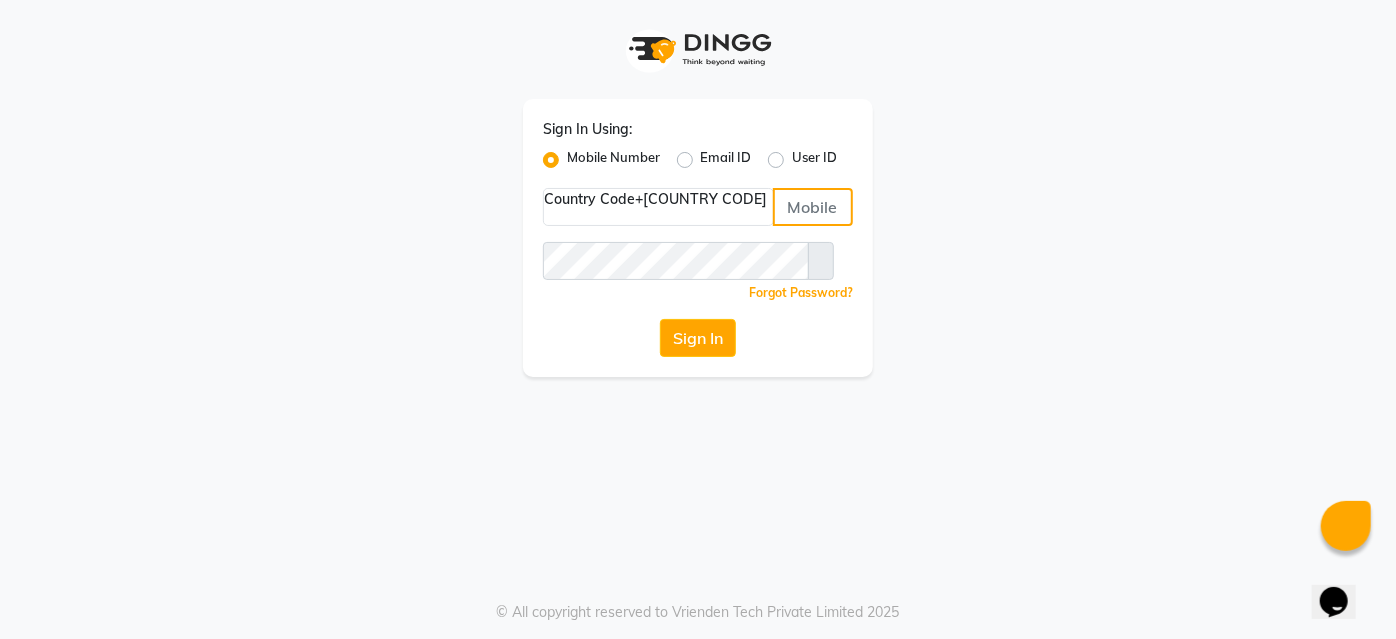 type on "[PHONE]" 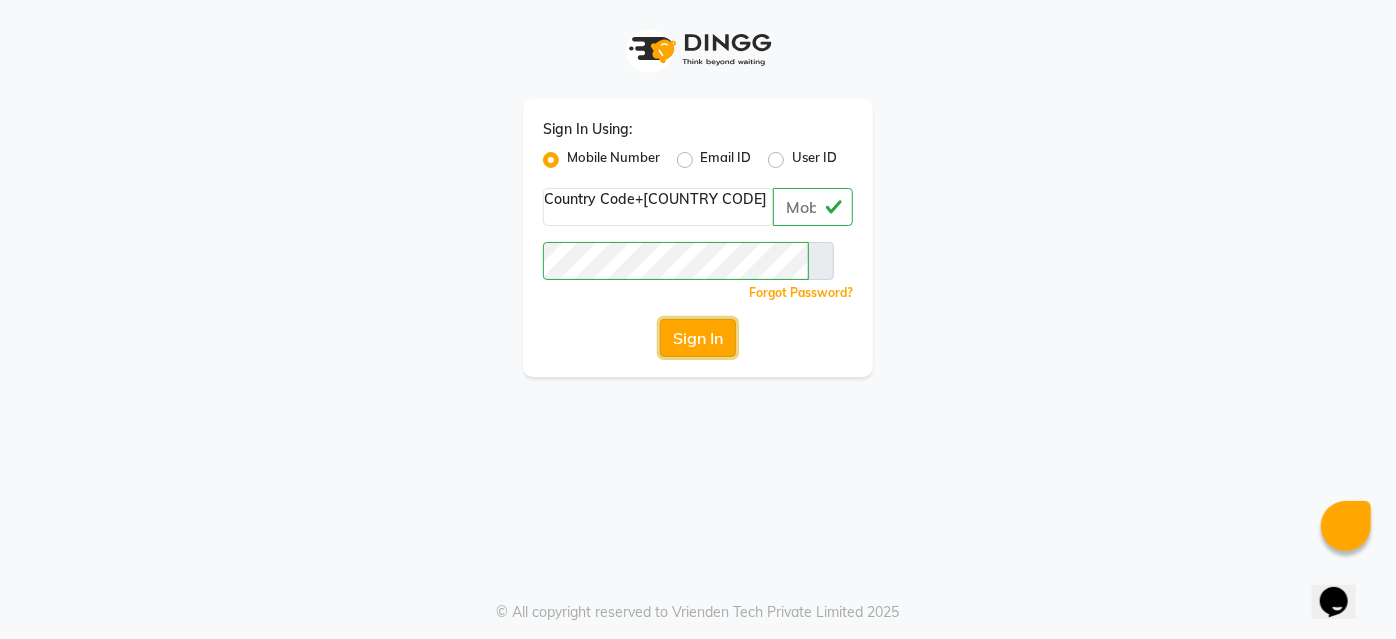 click on "Sign In" at bounding box center (698, 338) 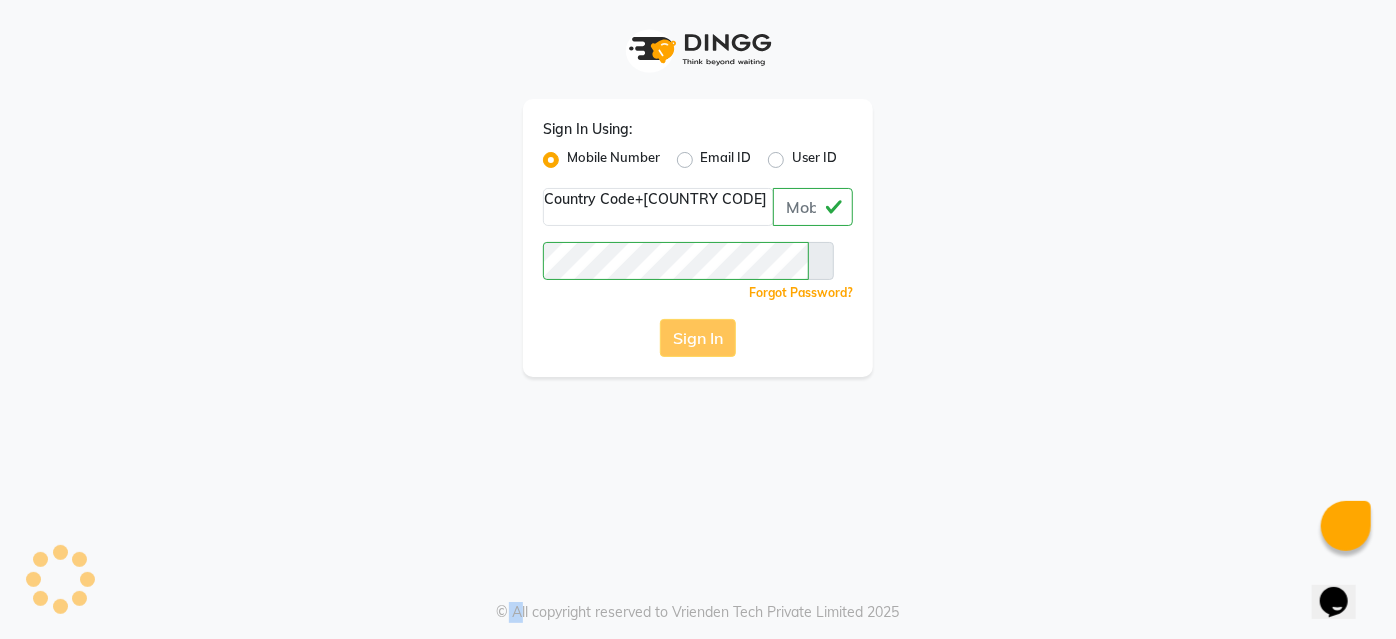 click on "Sign In" at bounding box center (698, 338) 